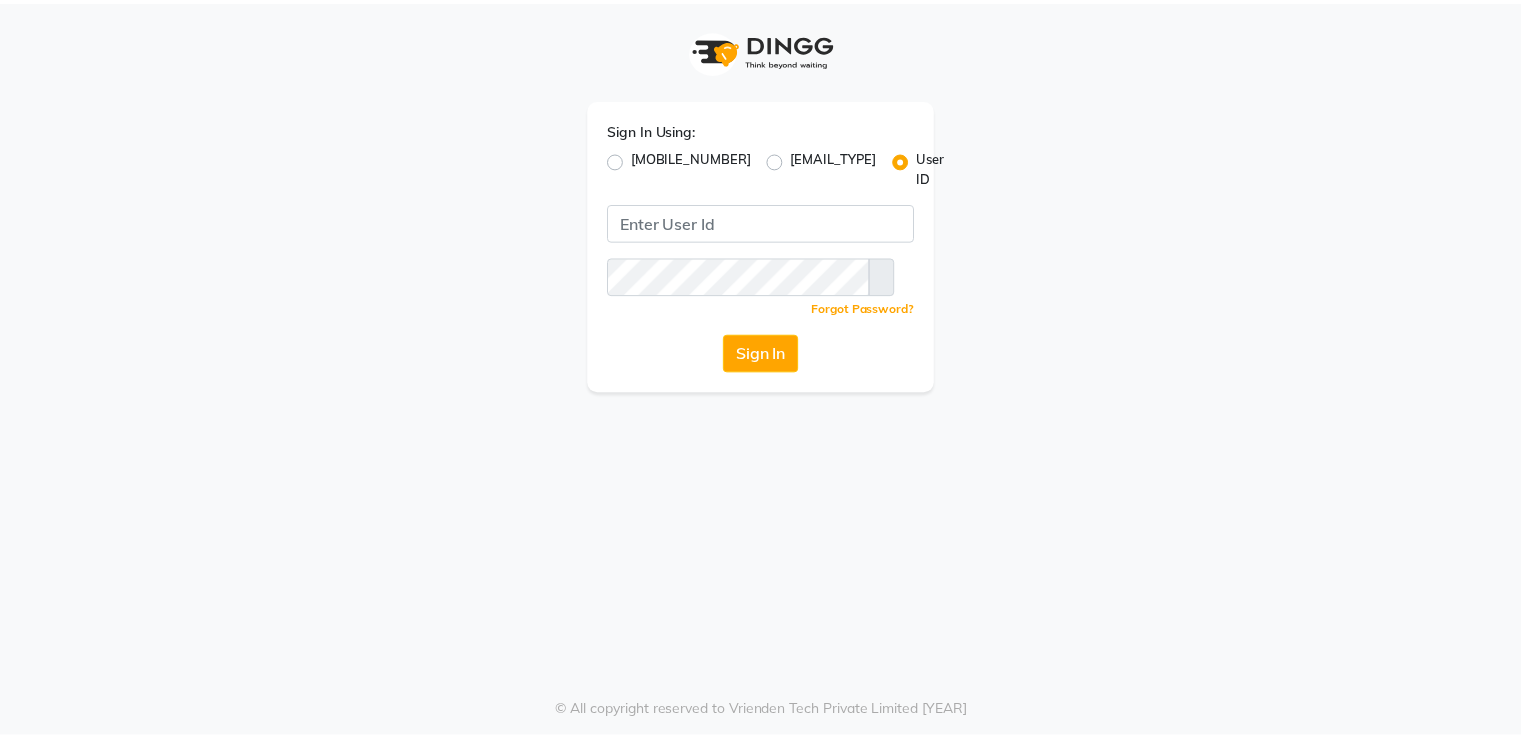 scroll, scrollTop: 0, scrollLeft: 0, axis: both 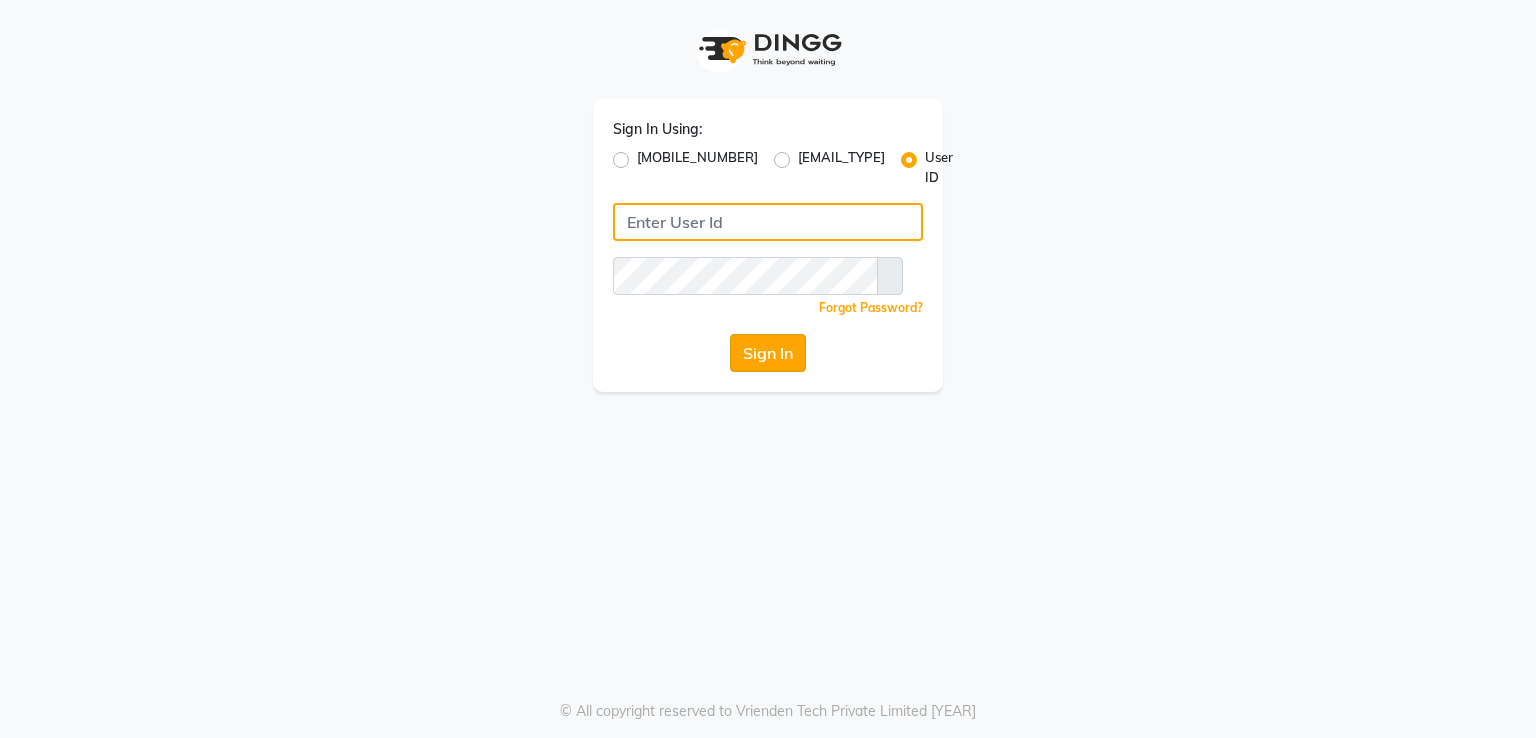 type on "[ID_CODE]" 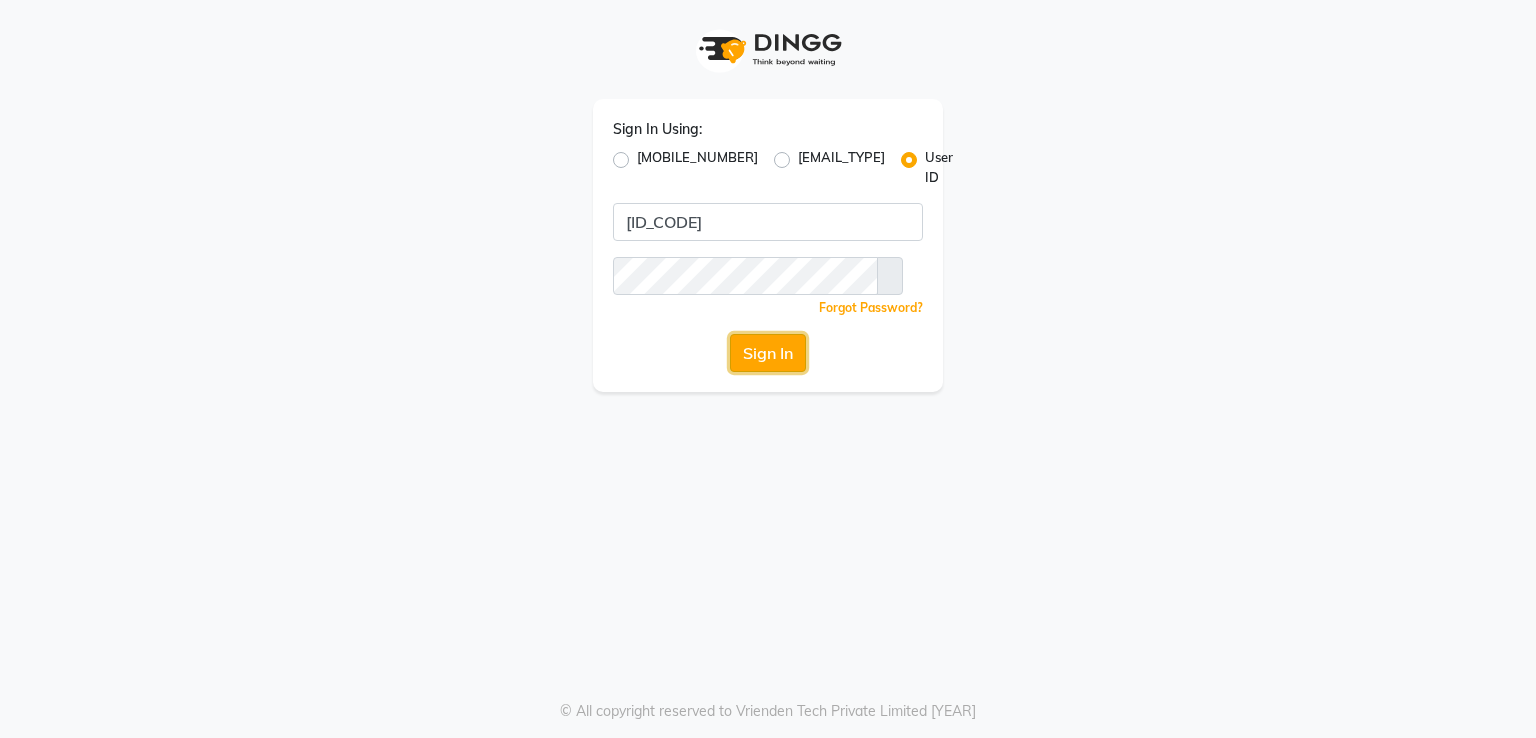click on "Sign In" at bounding box center (768, 353) 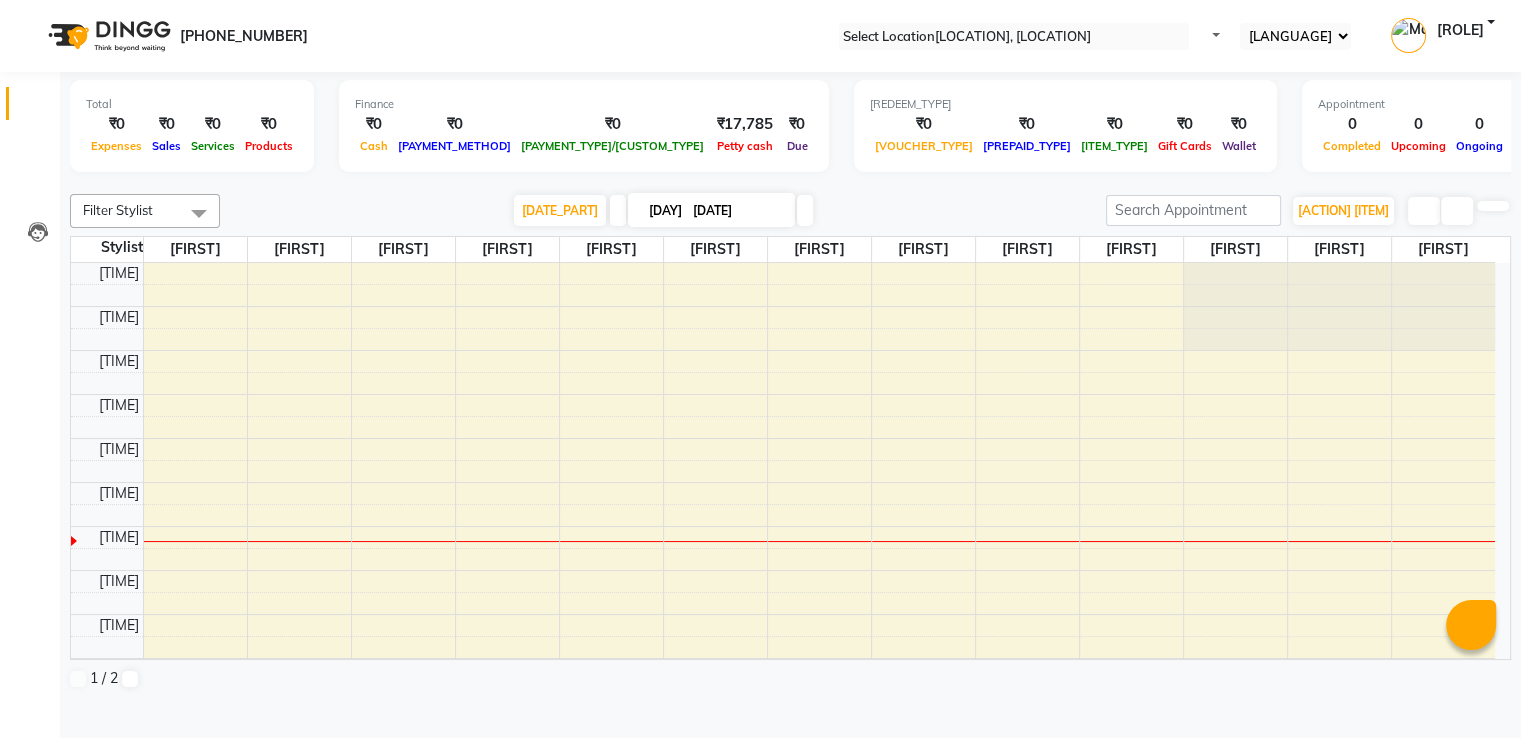 scroll, scrollTop: 0, scrollLeft: 0, axis: both 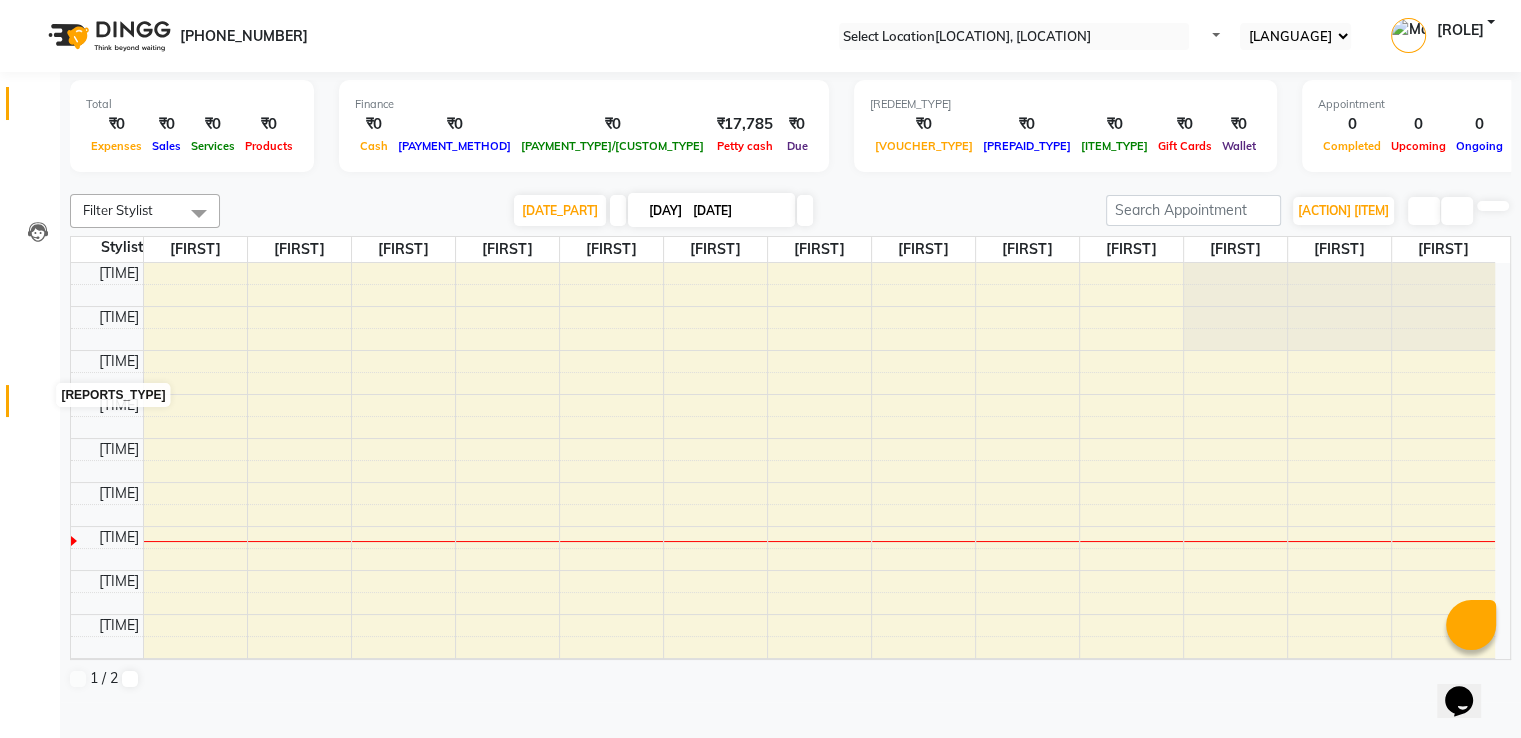 click at bounding box center (38, 406) 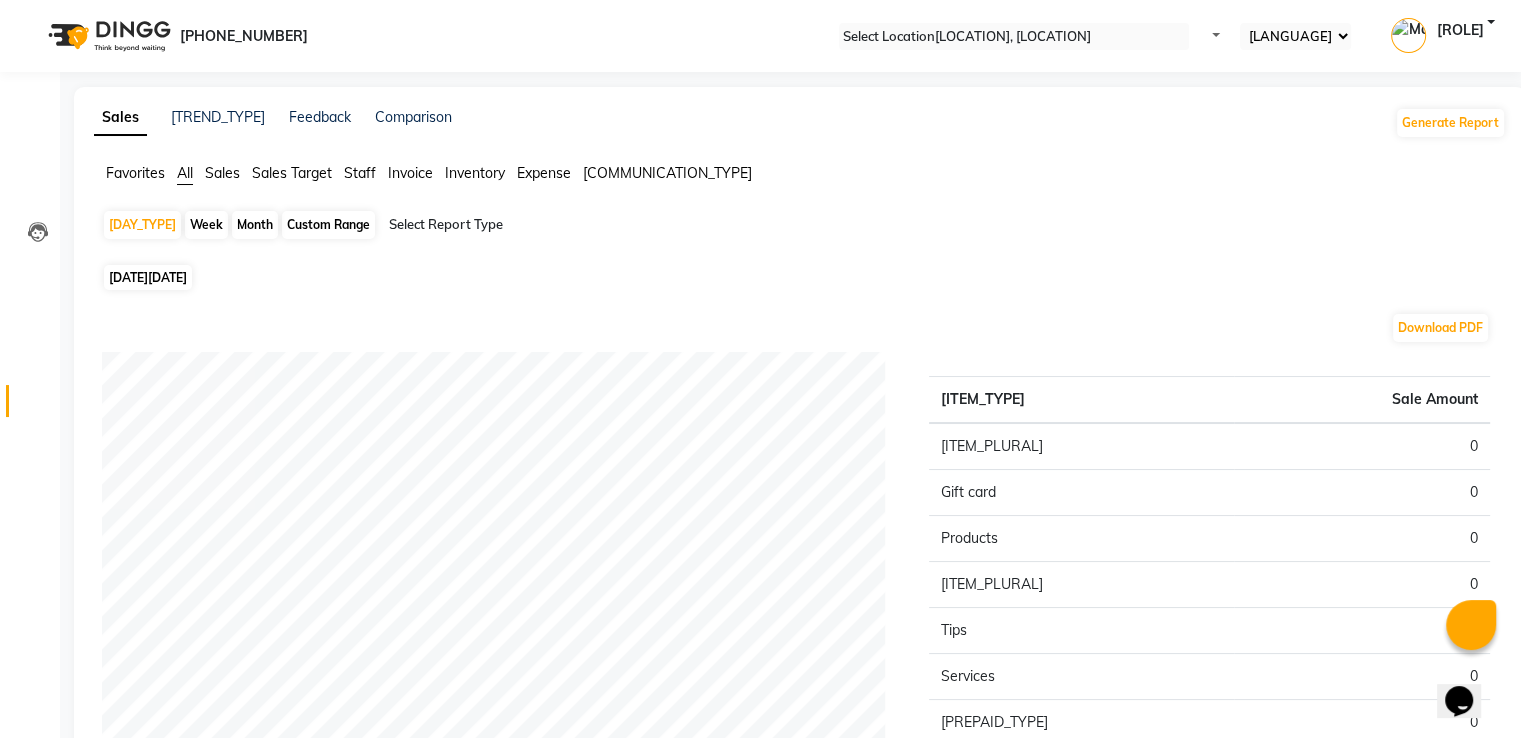 click on "Staff" at bounding box center [135, 173] 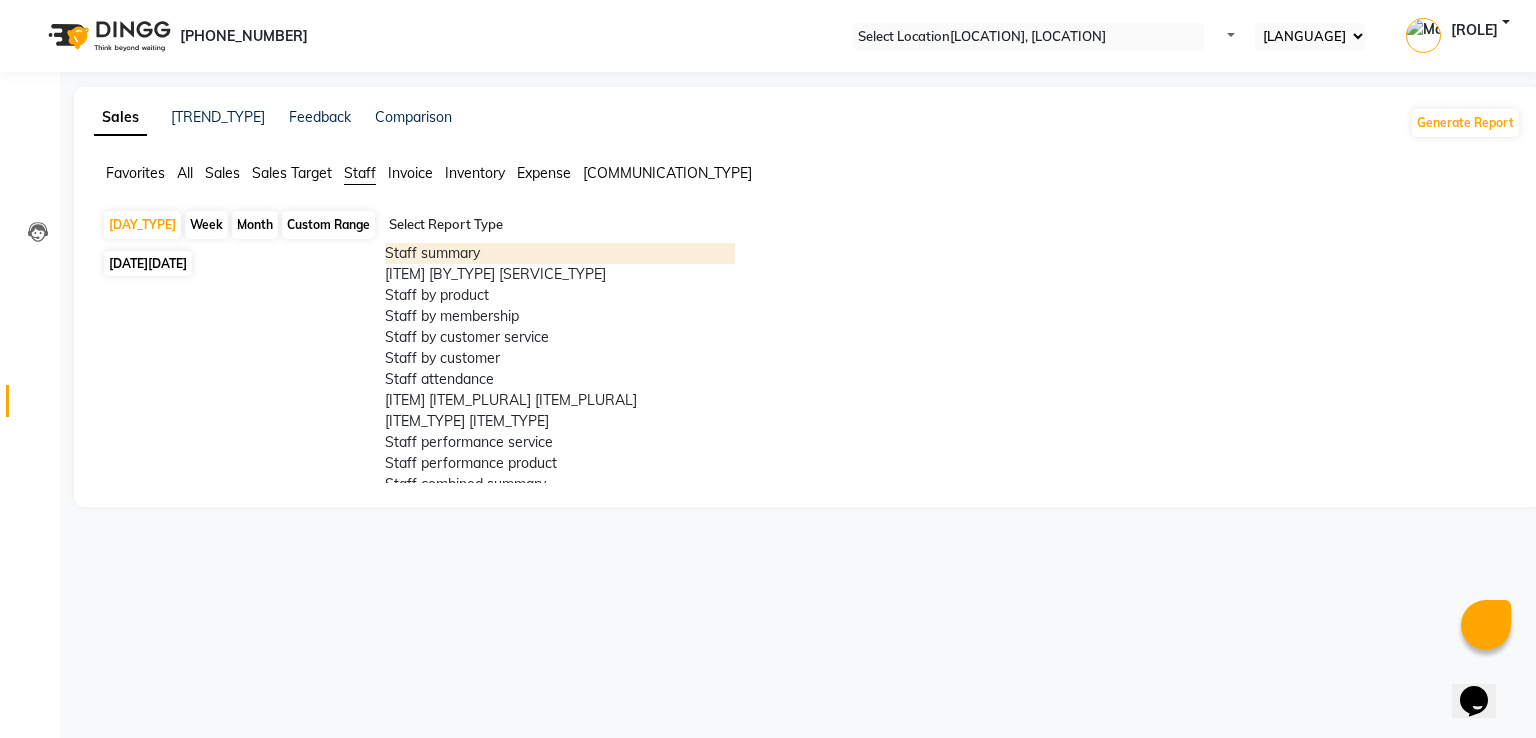 click at bounding box center [560, 225] 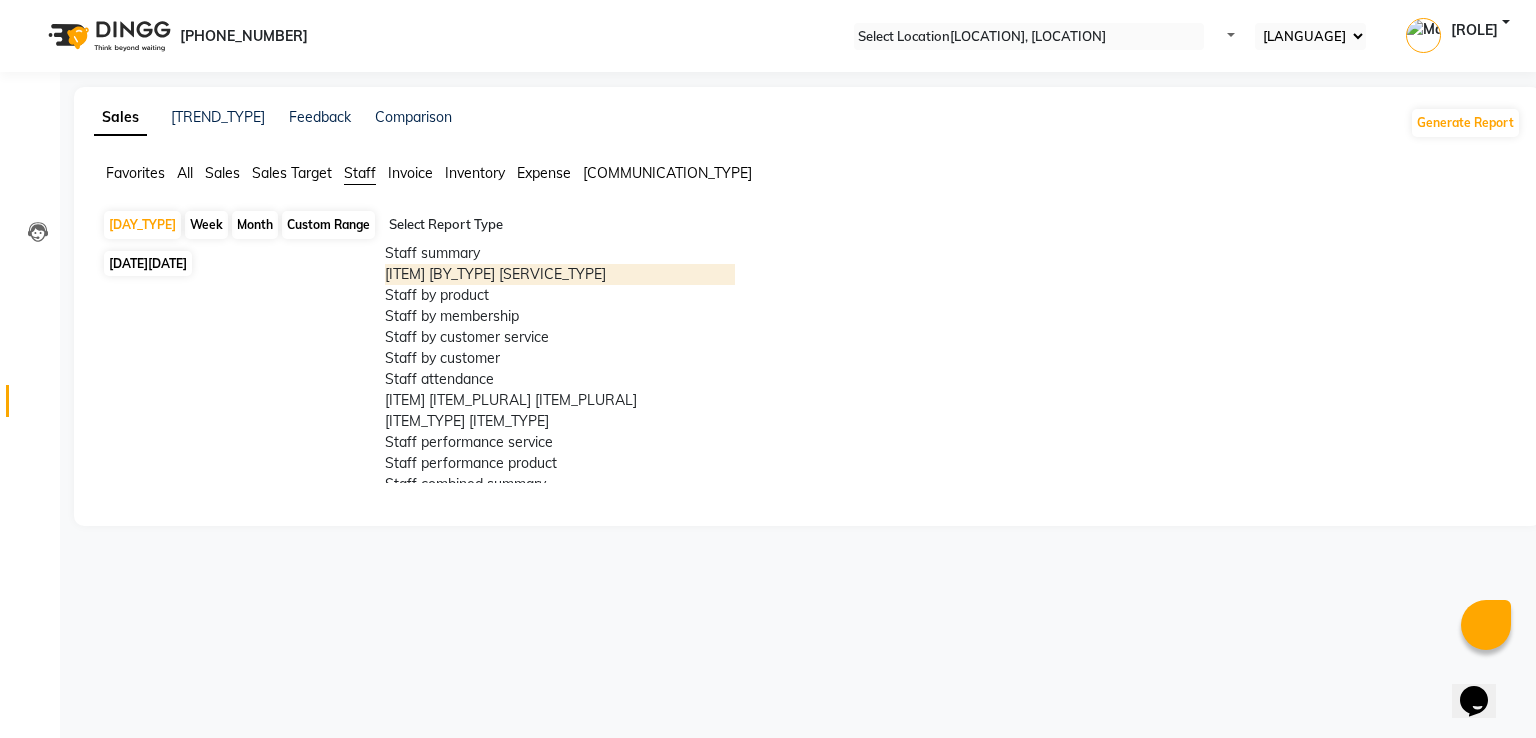 click on "[ITEM] [BY_TYPE] [SERVICE_TYPE]" at bounding box center [560, 274] 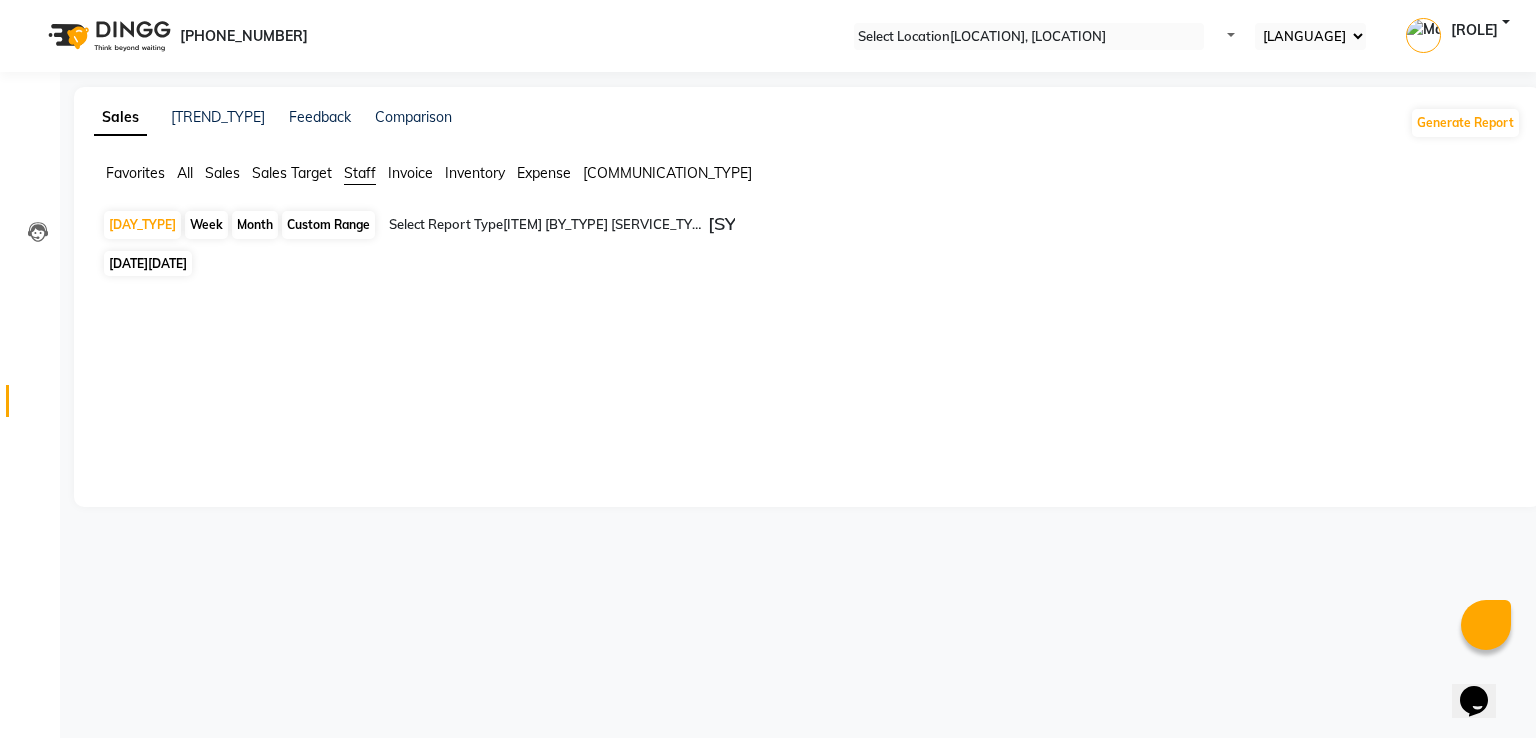 drag, startPoint x: 211, startPoint y: 261, endPoint x: 218, endPoint y: 275, distance: 15.652476 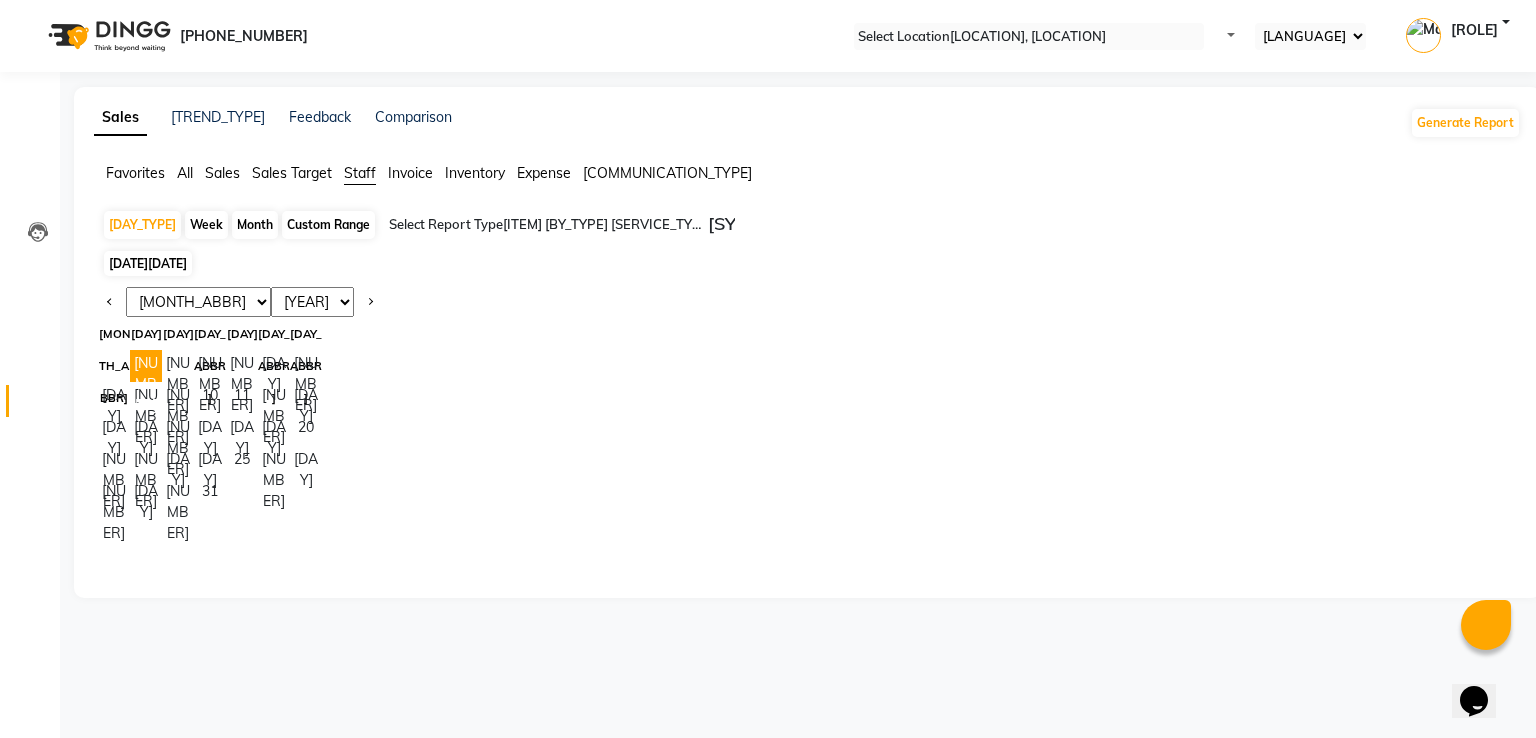 drag, startPoint x: 182, startPoint y: 303, endPoint x: 185, endPoint y: 313, distance: 10.440307 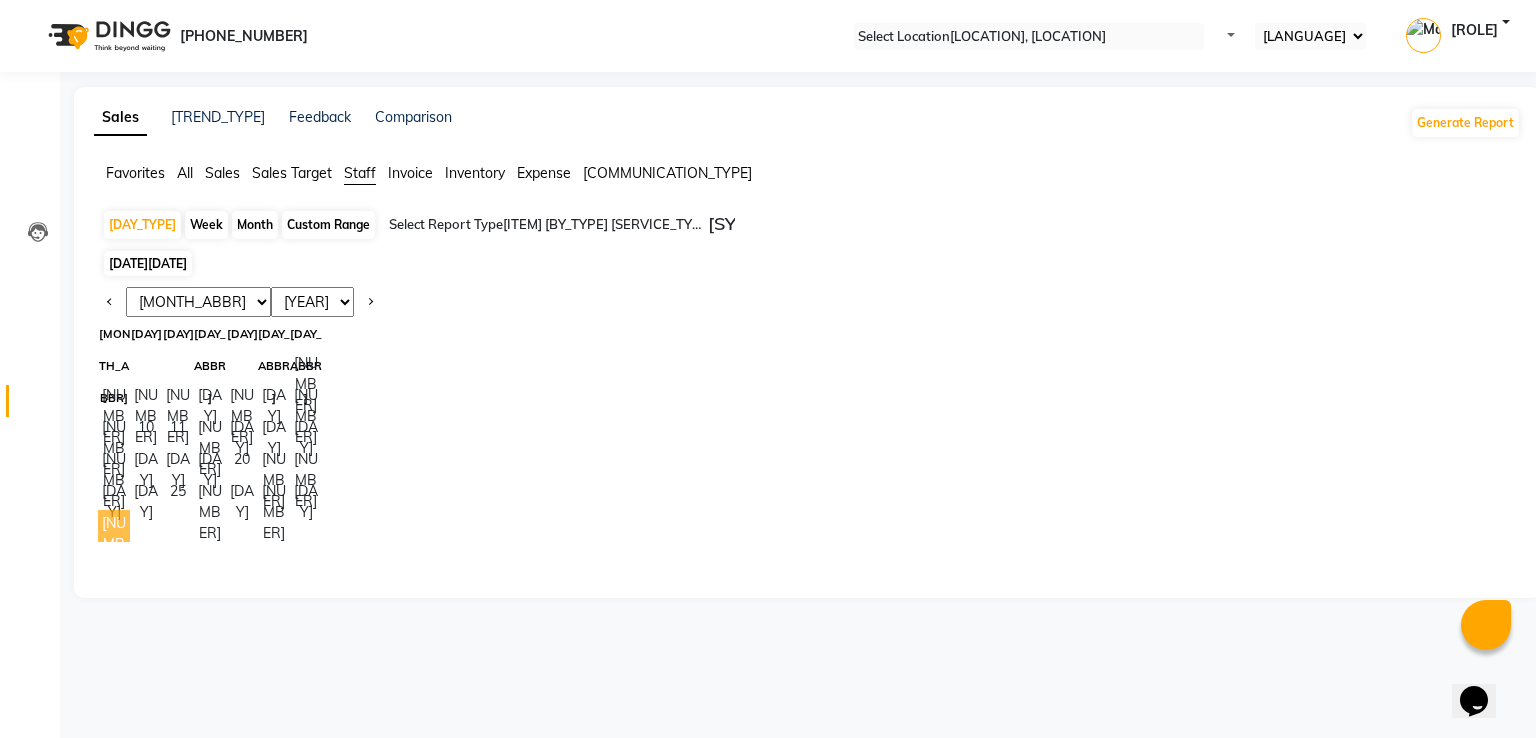 click on "[NUMBER]" at bounding box center (114, 526) 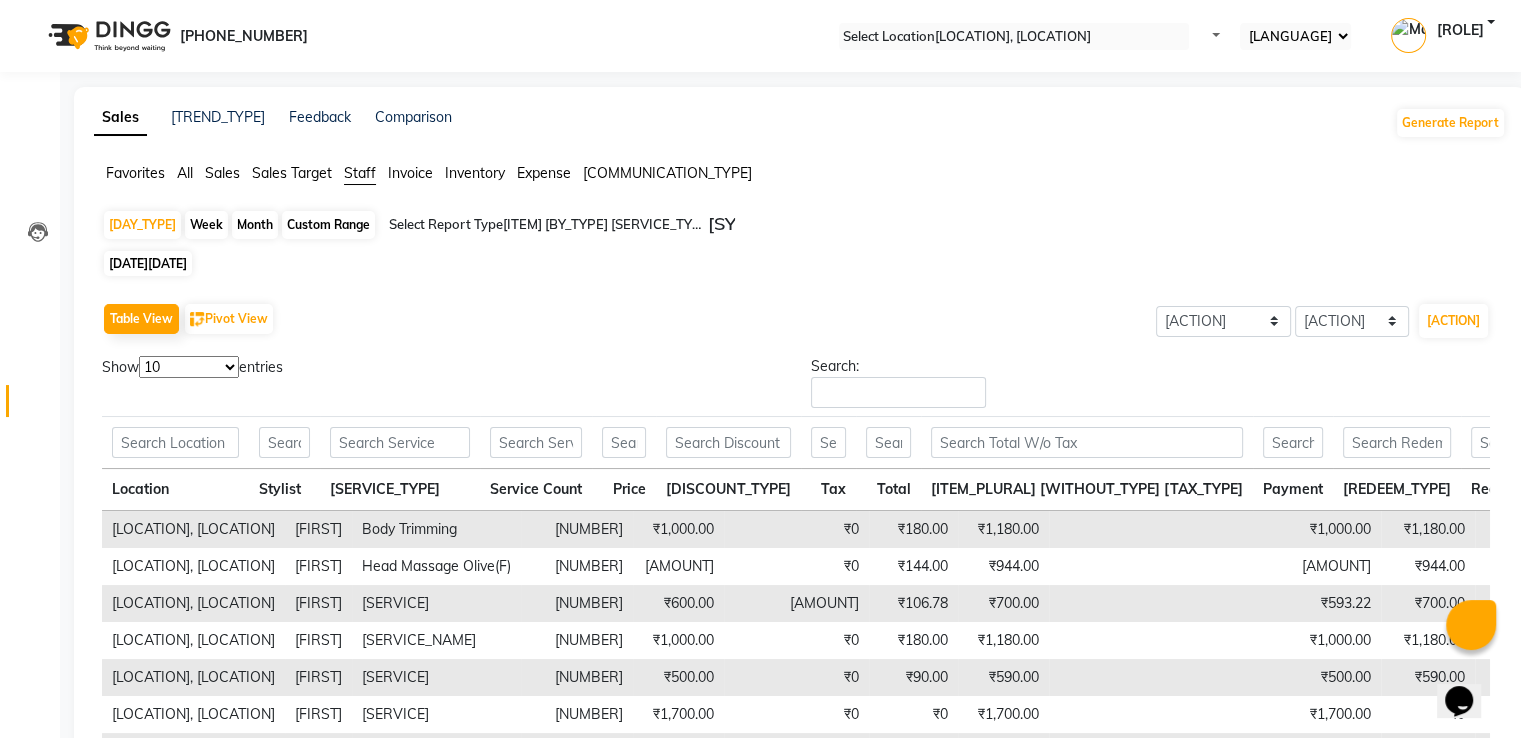 scroll, scrollTop: 100, scrollLeft: 0, axis: vertical 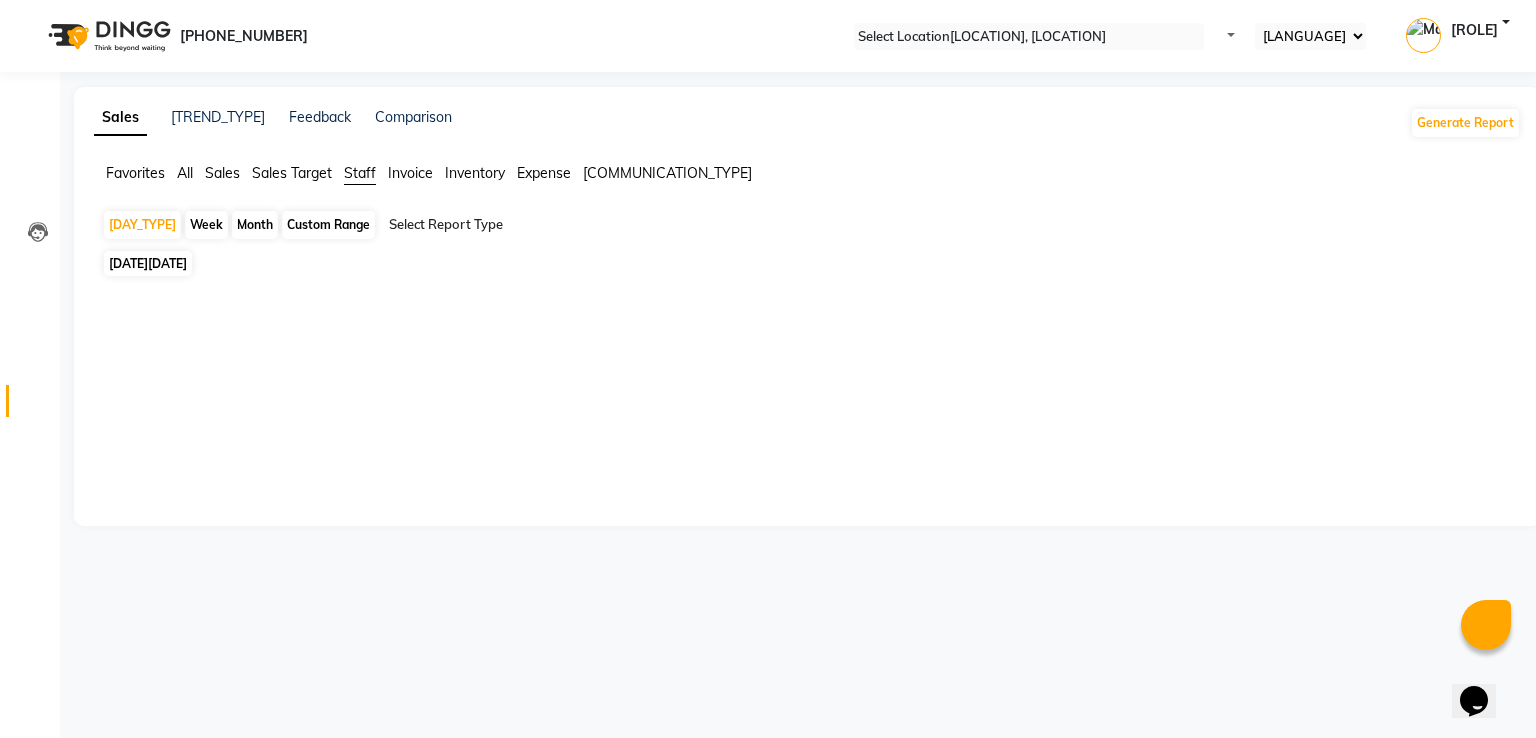click on "Sales Target" at bounding box center (135, 173) 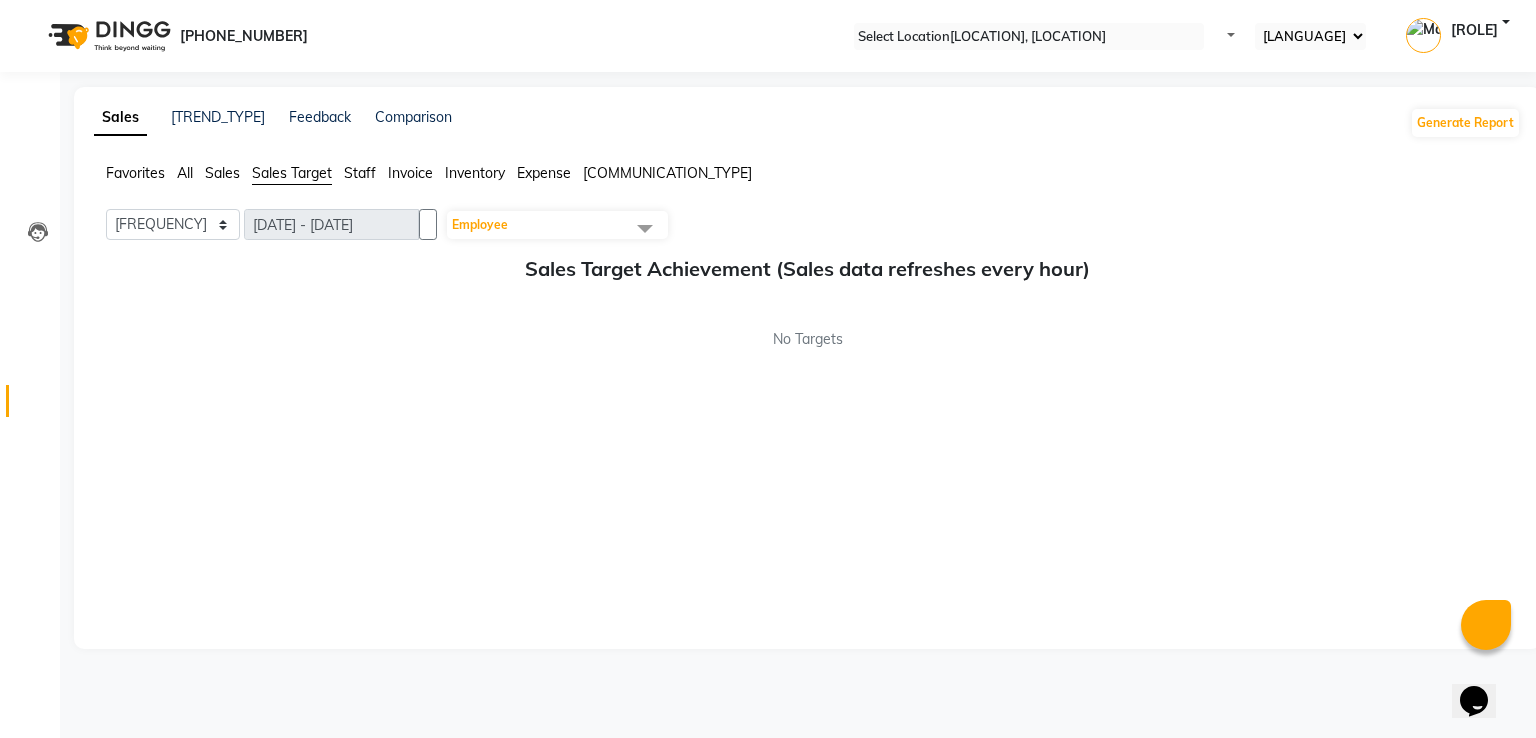 click on "Staff" at bounding box center (135, 173) 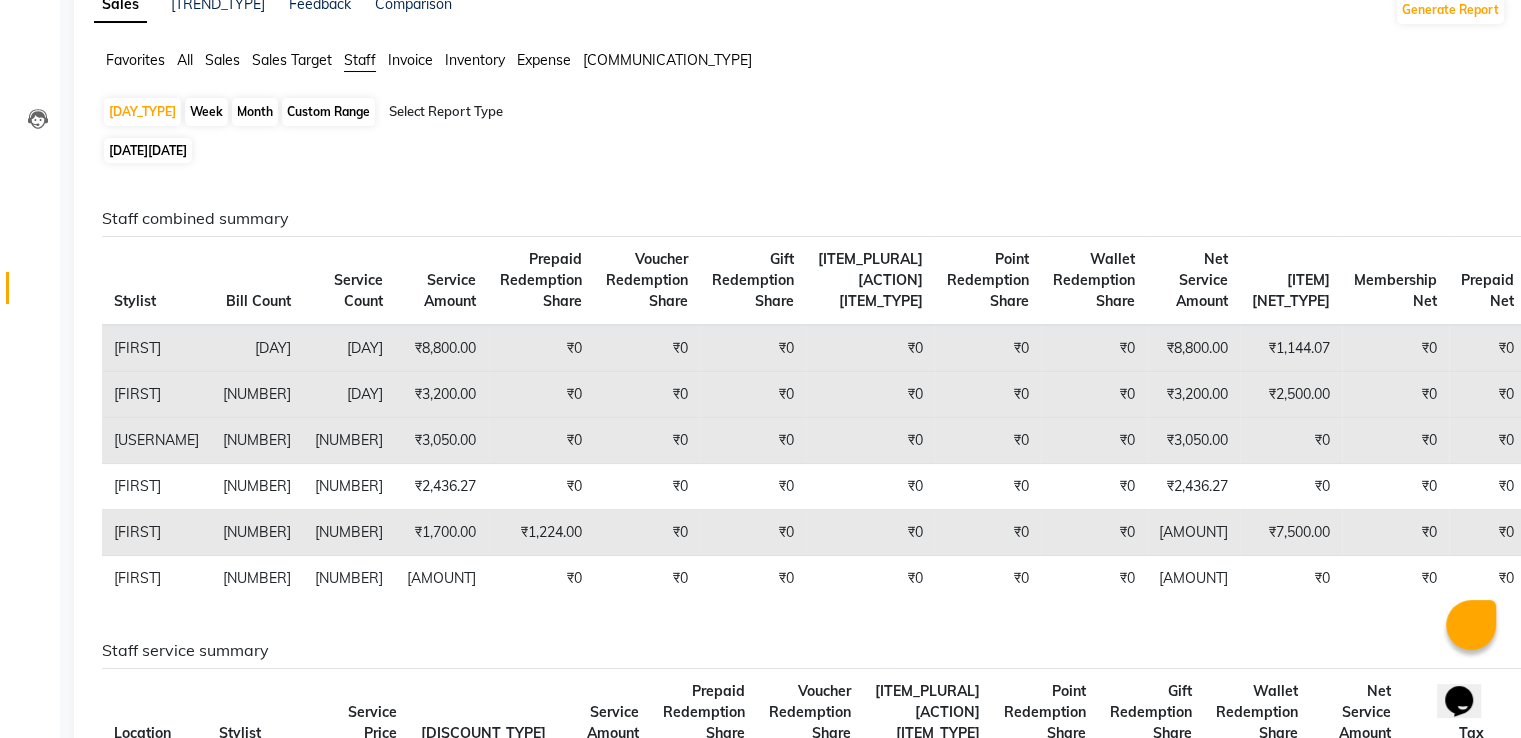 scroll, scrollTop: 200, scrollLeft: 0, axis: vertical 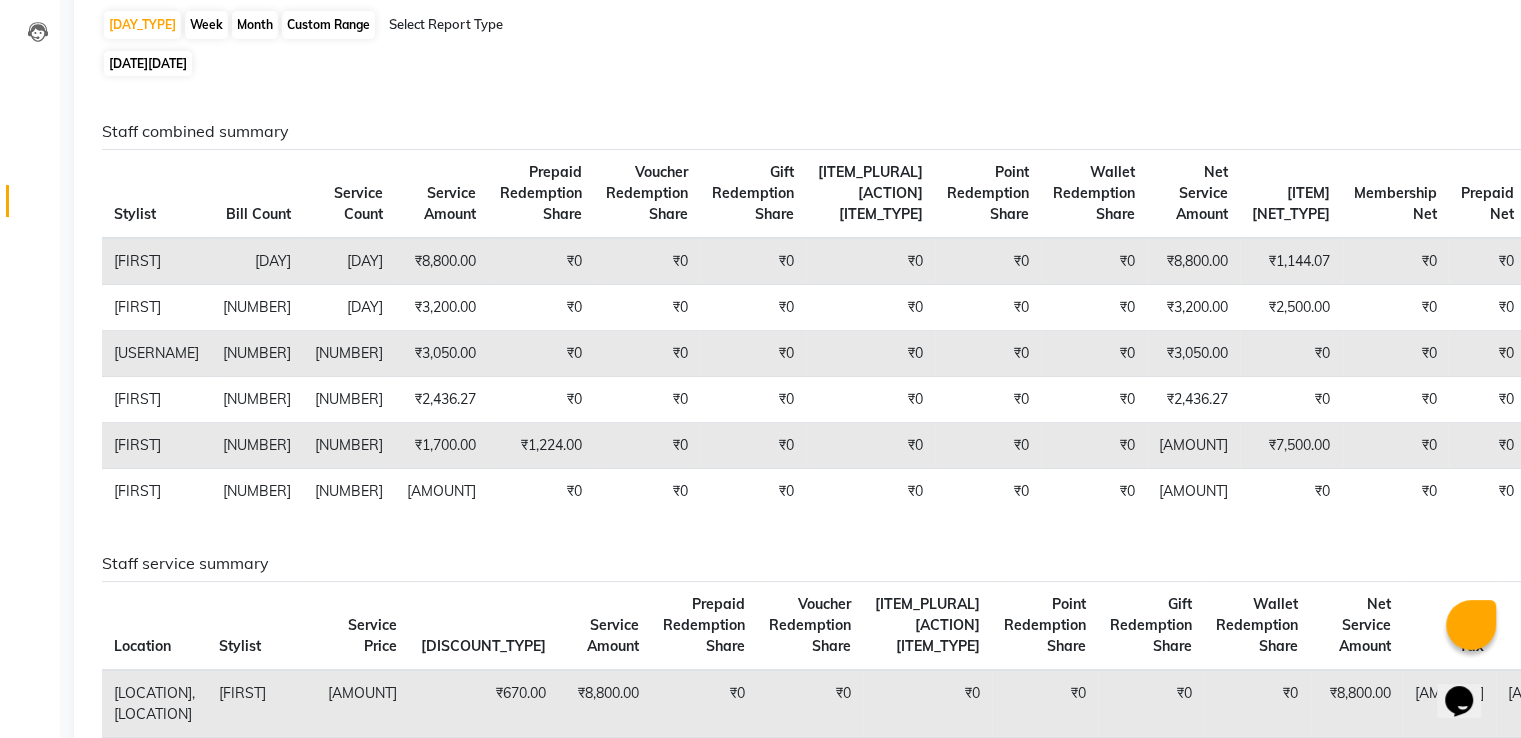 click on "[DATE]" at bounding box center (167, 63) 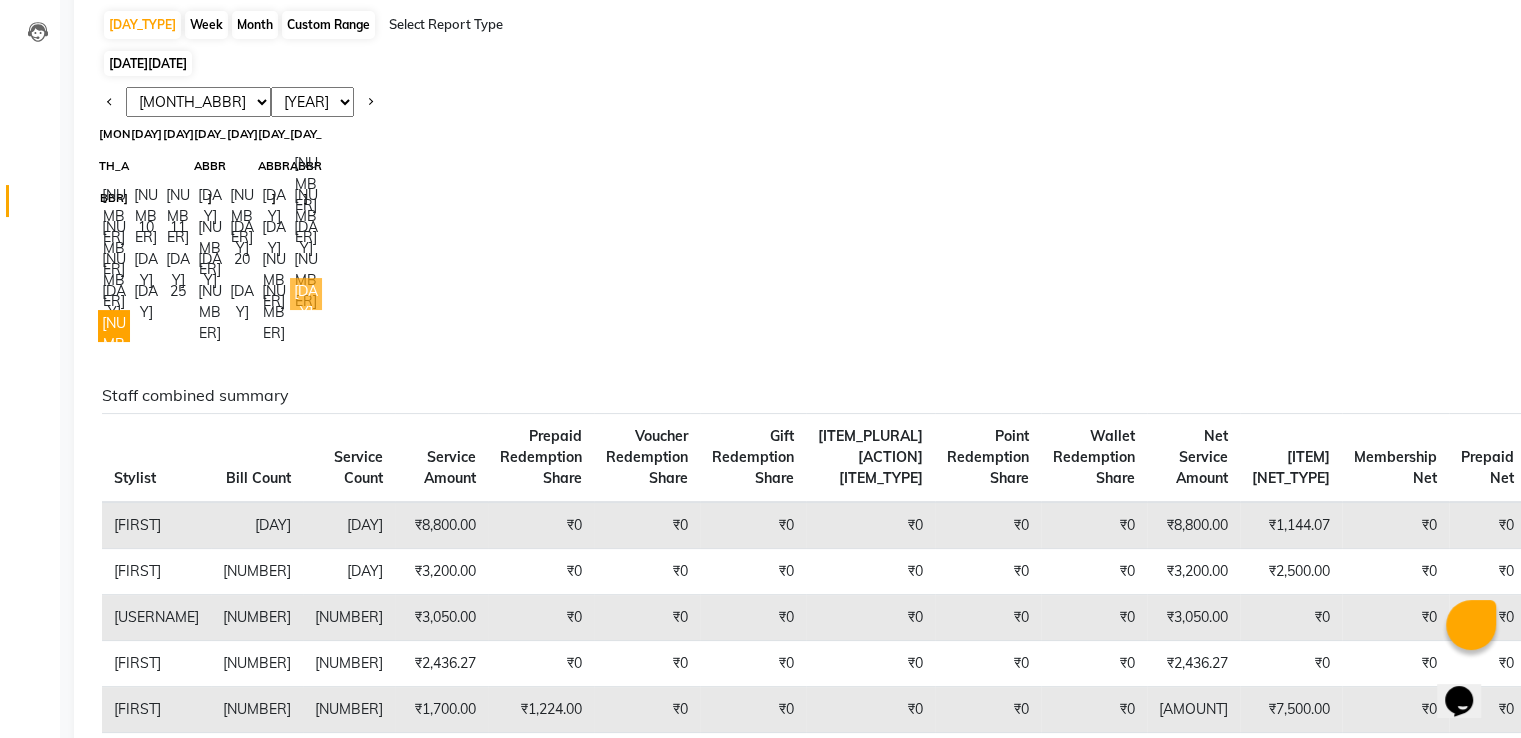 click on "[DAY]" at bounding box center (306, 294) 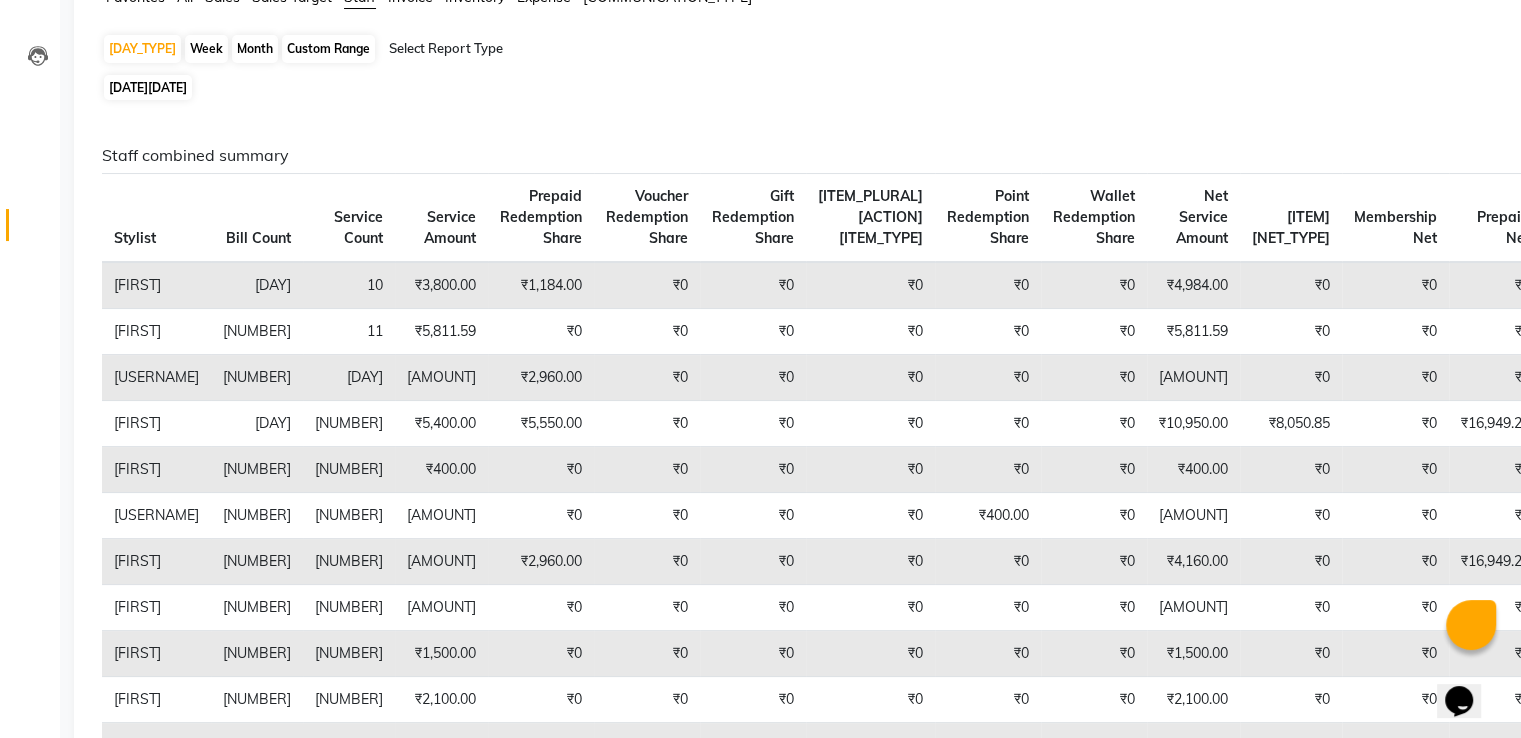 scroll, scrollTop: 100, scrollLeft: 0, axis: vertical 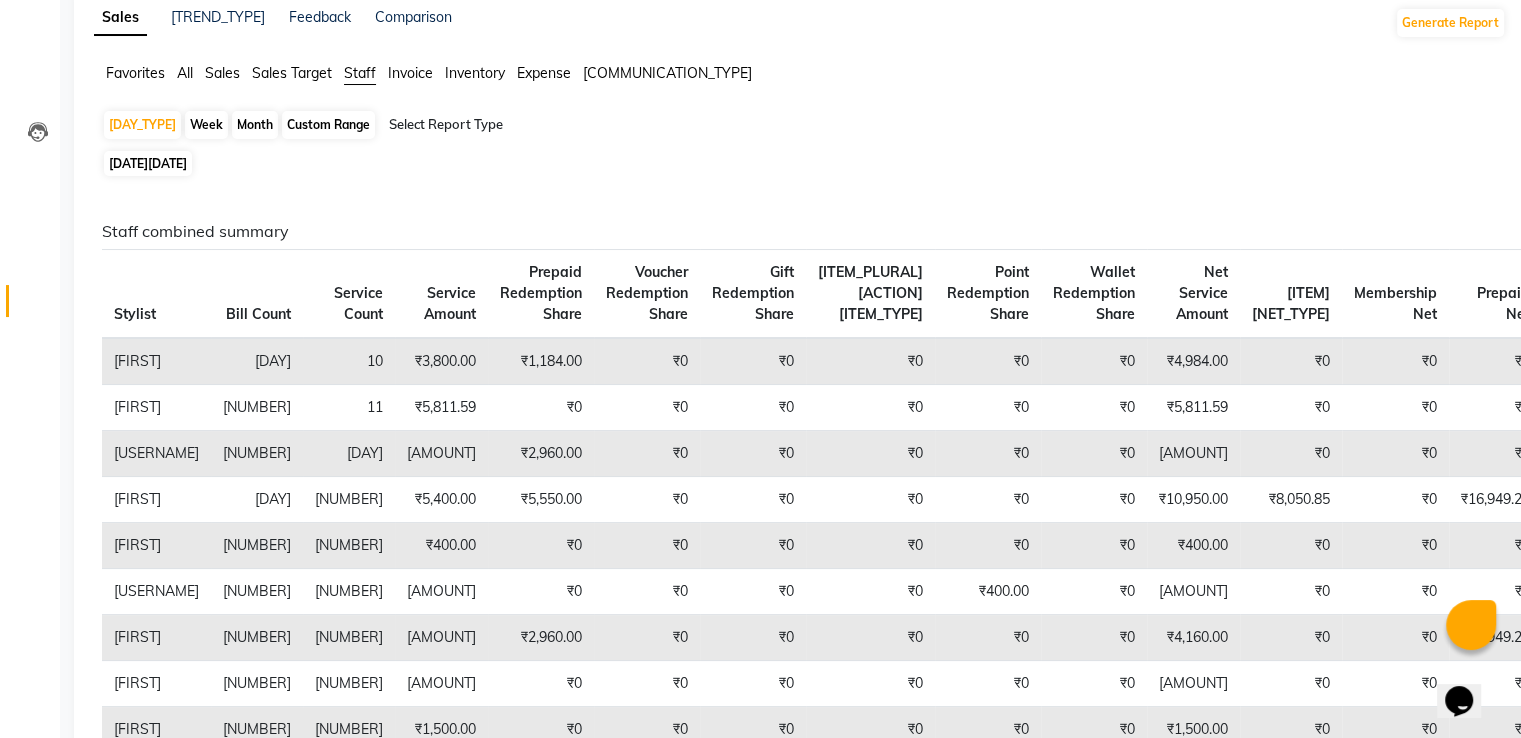 click on "[DATE]" at bounding box center [167, 163] 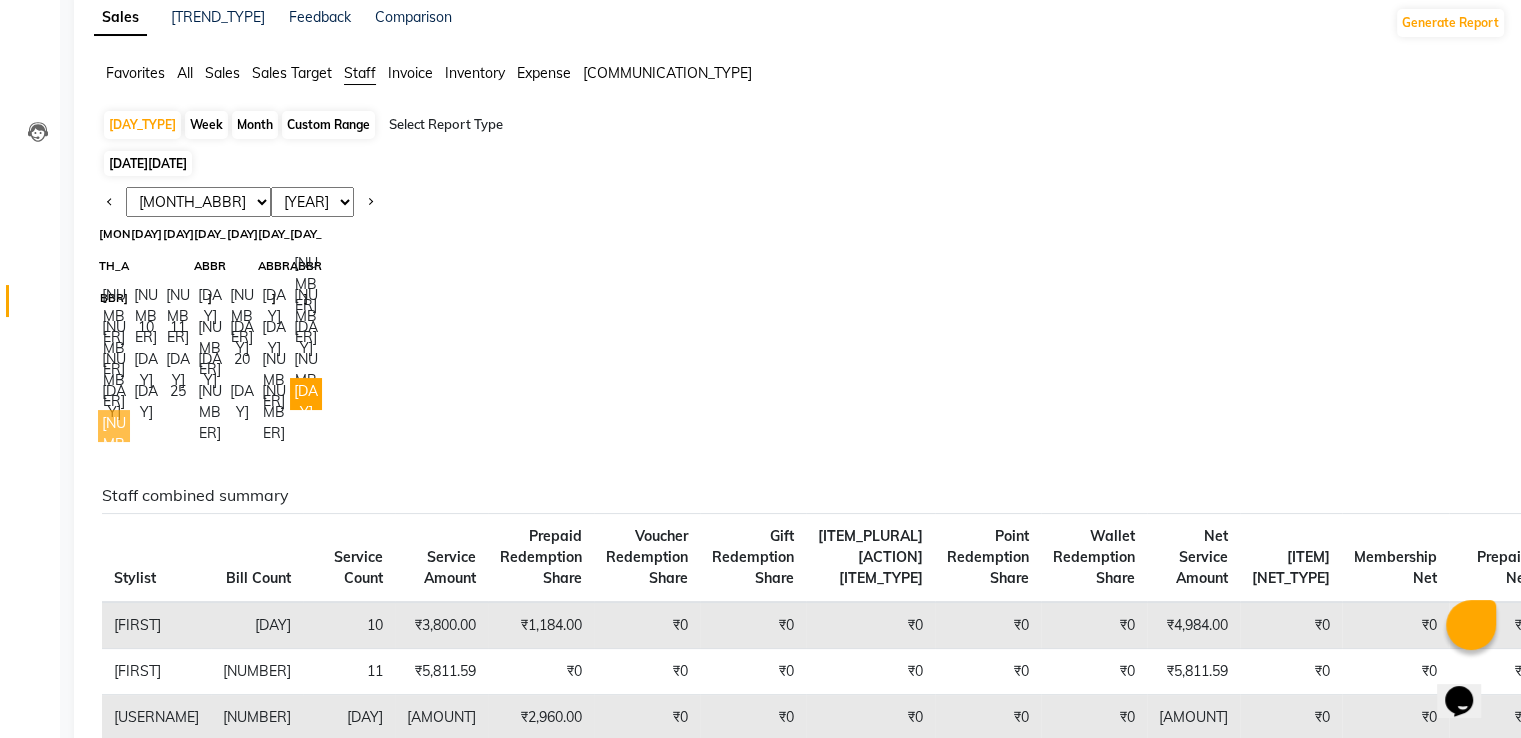 click on "[NUMBER]" at bounding box center (114, 426) 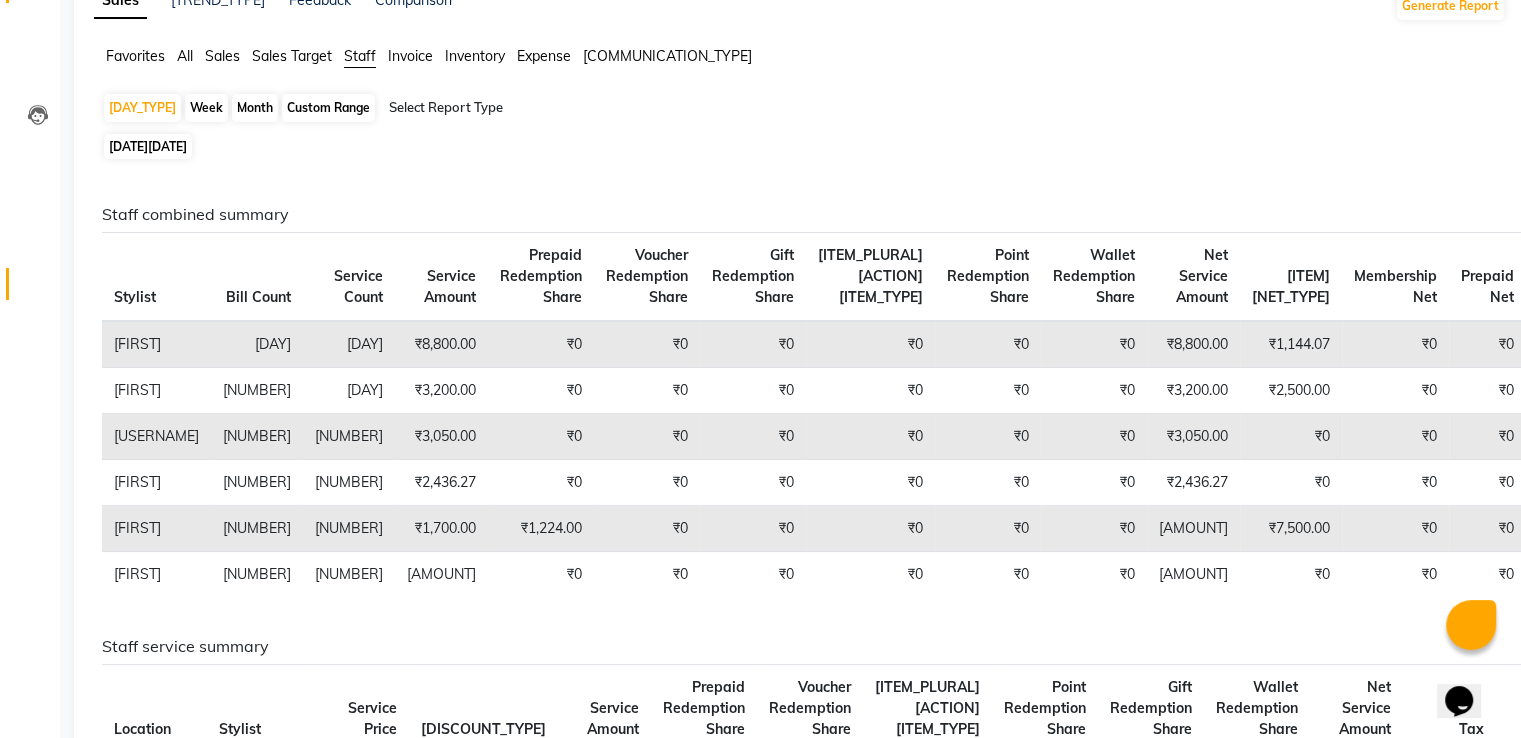 scroll, scrollTop: 0, scrollLeft: 0, axis: both 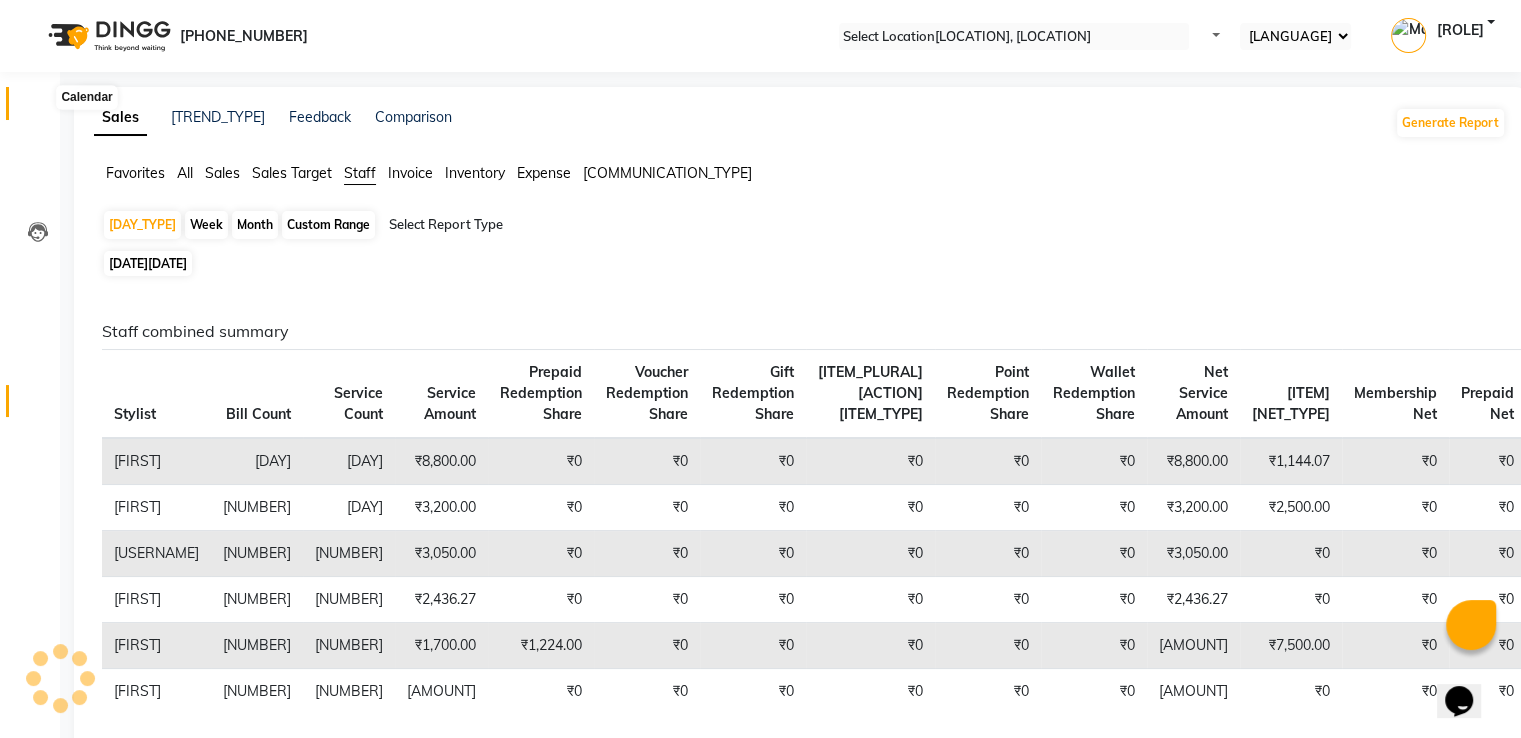 click at bounding box center [37, 108] 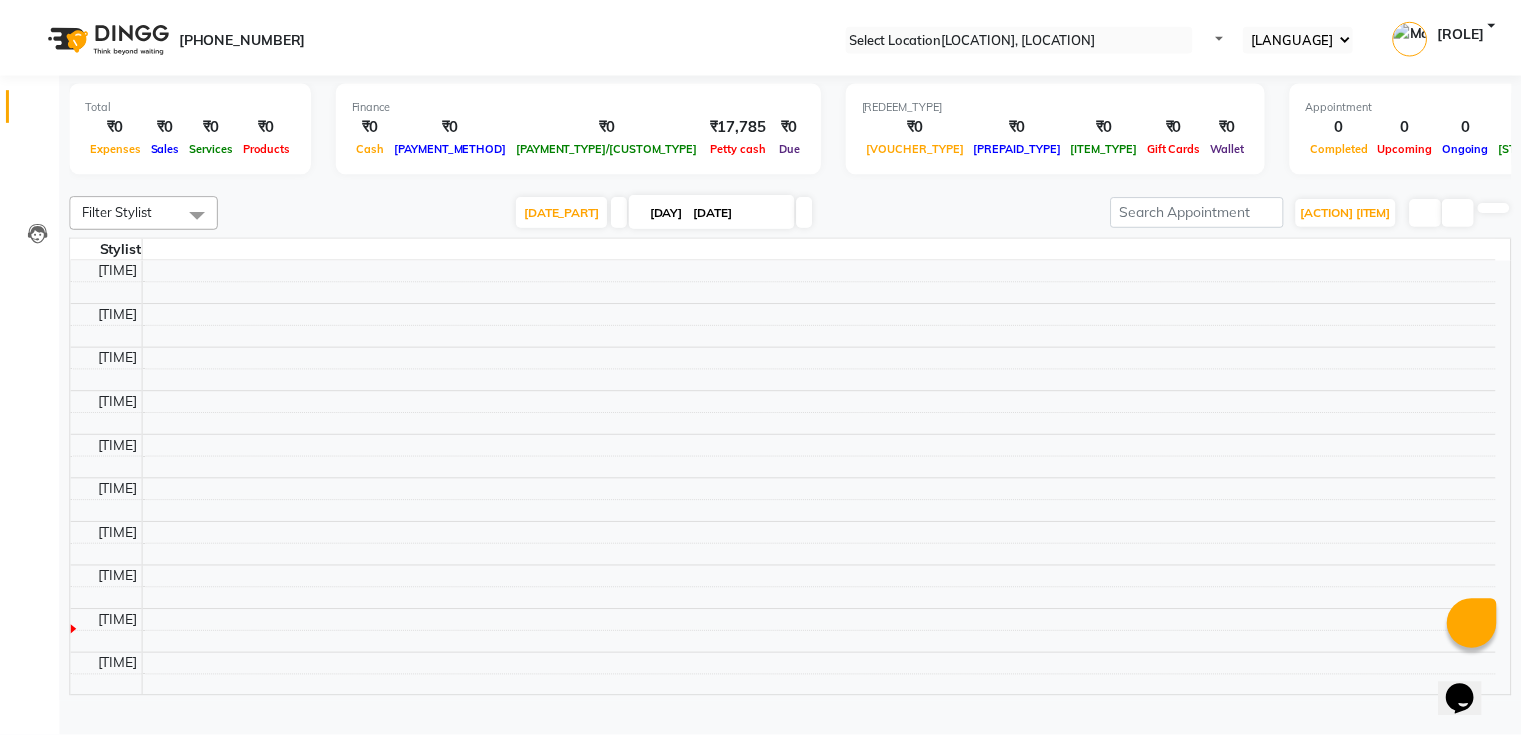scroll, scrollTop: 0, scrollLeft: 0, axis: both 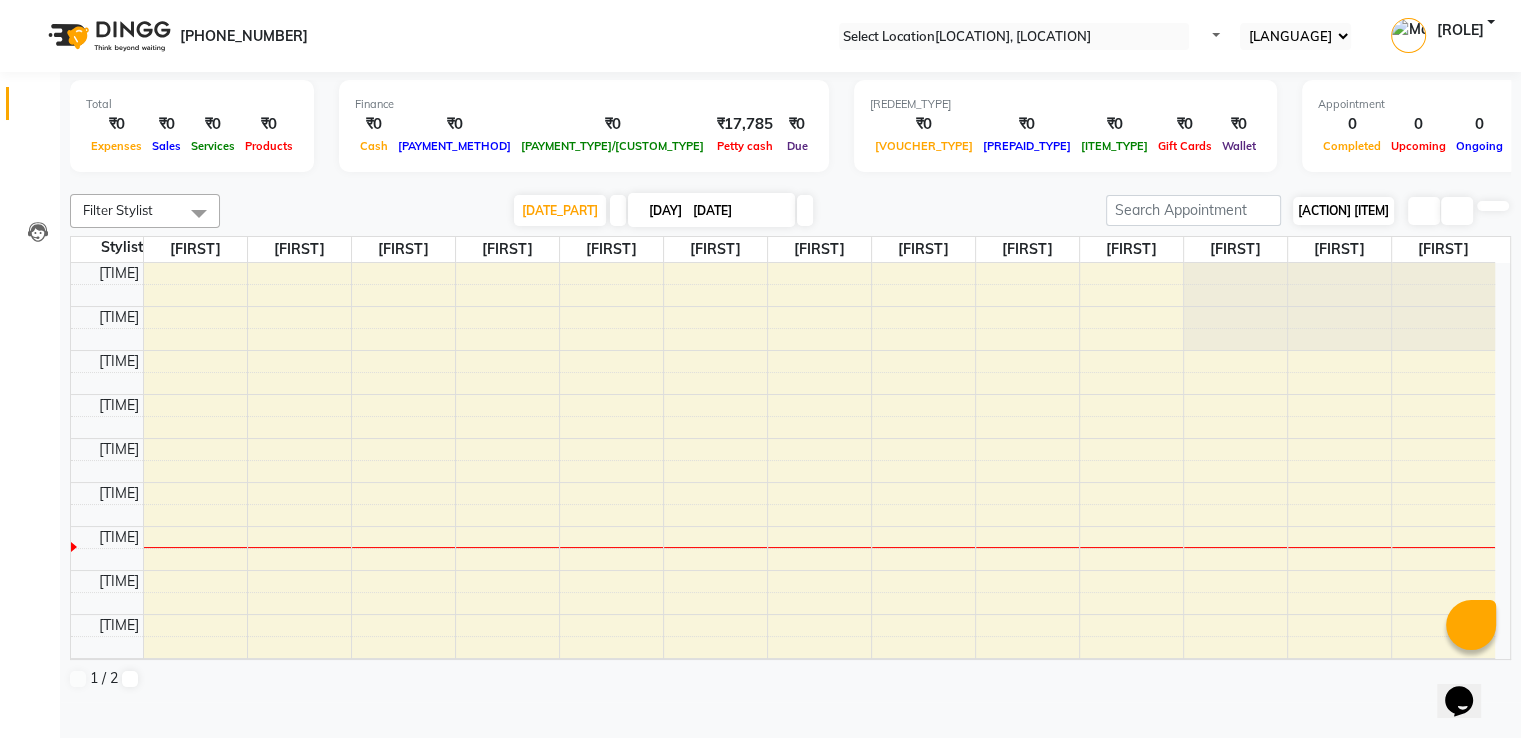 click on "[ACTION] [ITEM]" at bounding box center [1343, 210] 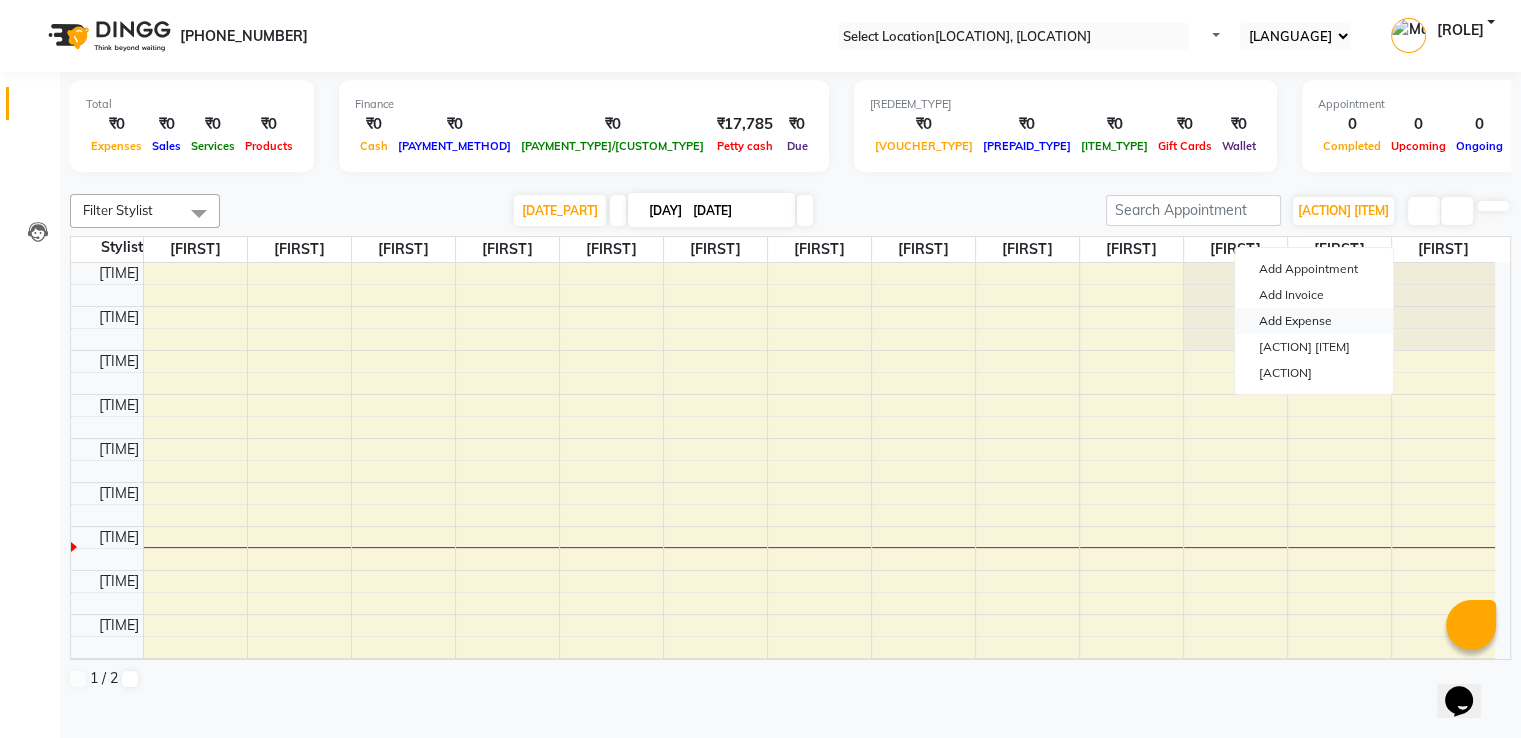 click on "Add Expense" at bounding box center (1314, 321) 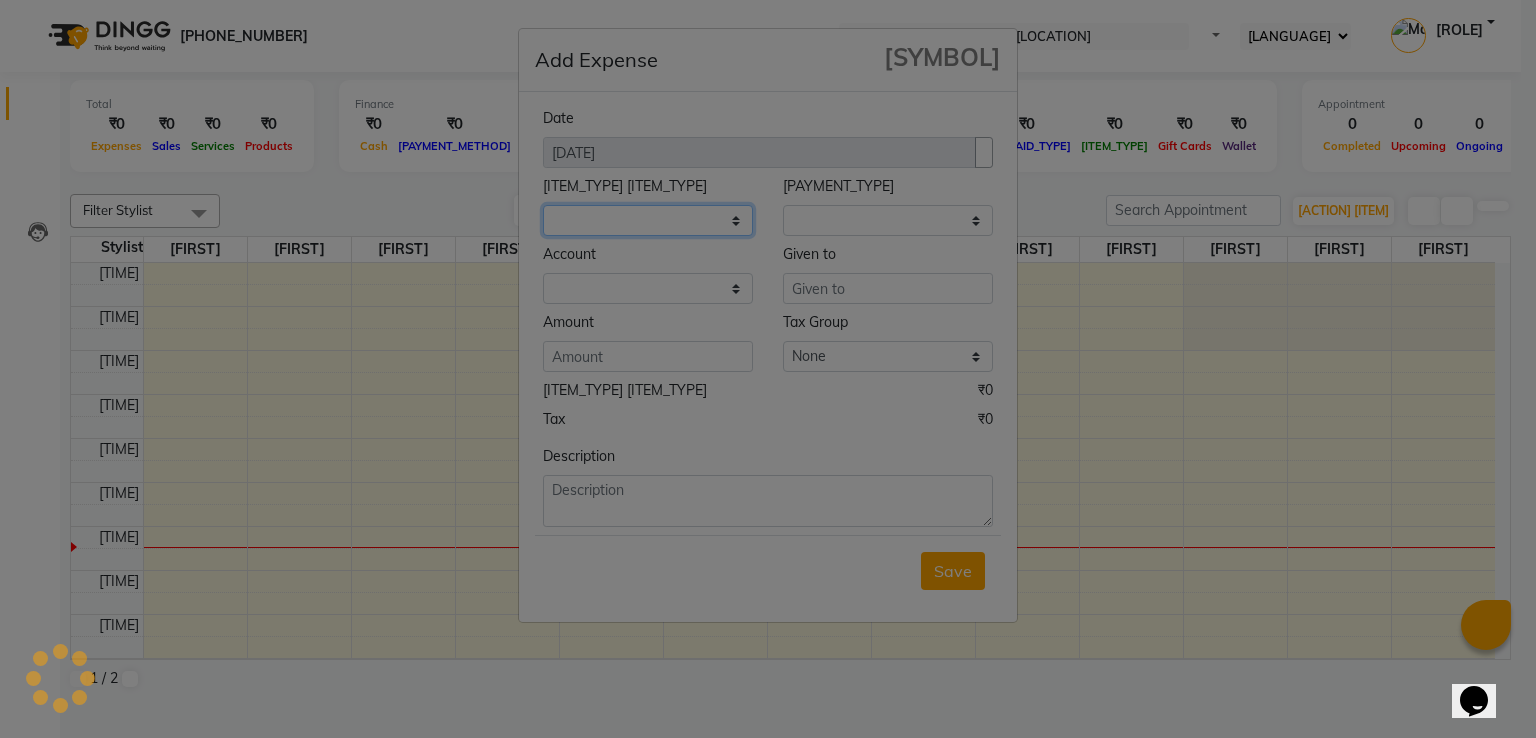 click at bounding box center (648, 220) 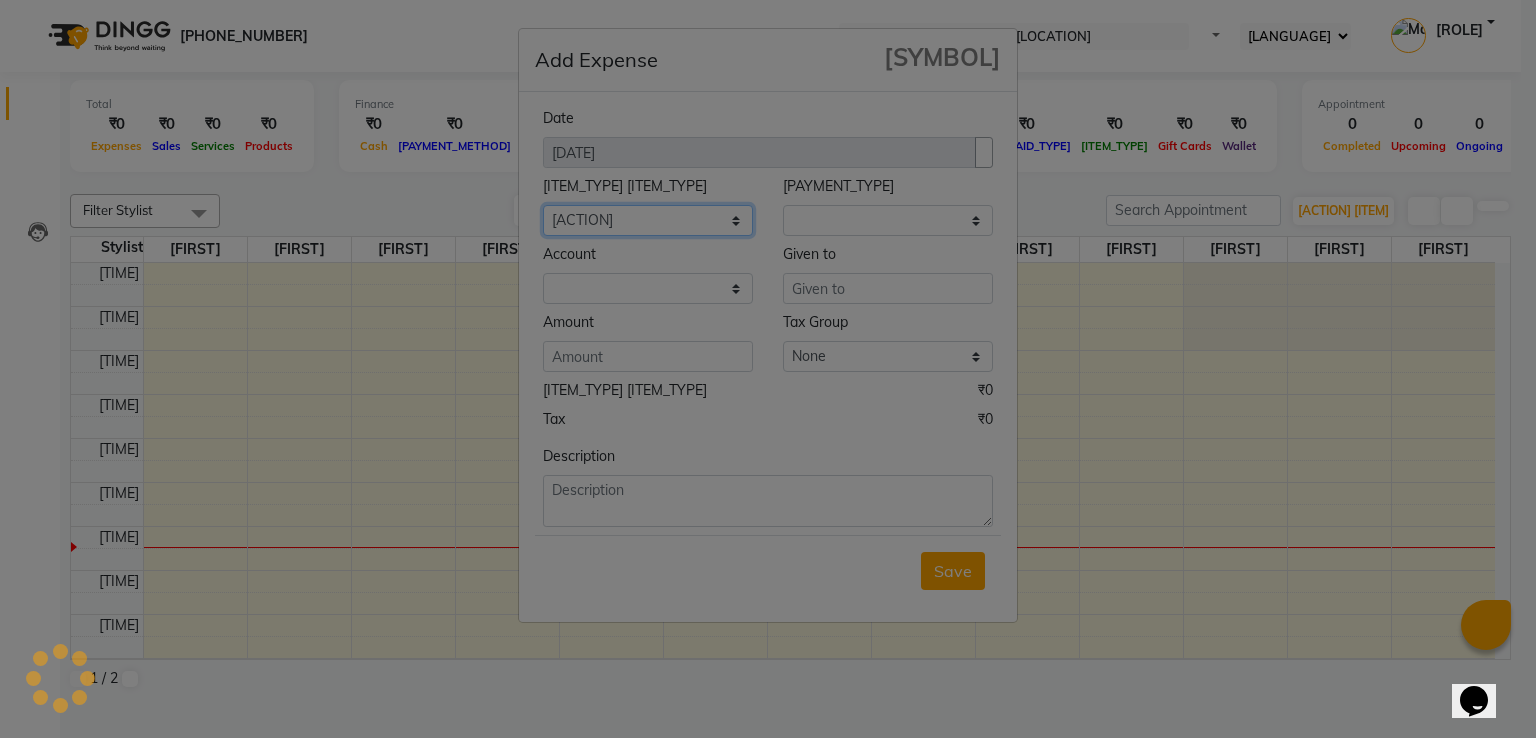 click on "COUNTER SALE, DIESEL, ENTERTAINMENT EXPENSES, GENERAL EXPENSE, KKC, LAUNDRY SERVICE, MEDICINE, MILK, MISCELLANEOUS, MOBILE RECHARGE, MONTHLY GROCERY, OFFICE UPKEEP, PANTRY PAYMENT, PREPAID CARD INCENTIVES, PRINTING AND STATIONERY, PRODUCT INCENTIVE, PURCHASE REFRESHMENT, REPAIR AND MAINTENANCE, SALARY, SALARY ADVANCE, SERVICE INCENTIVE, STAFF CONVEYANCE, STAFF WELFARE TIP, TIP CREDIT CARD TIP, UPI, TRAVEL, TRAVELLING AND CONVEYANCE, TREAT FOR STAFF, WATER BILL, WATER BILLS" at bounding box center [648, 220] 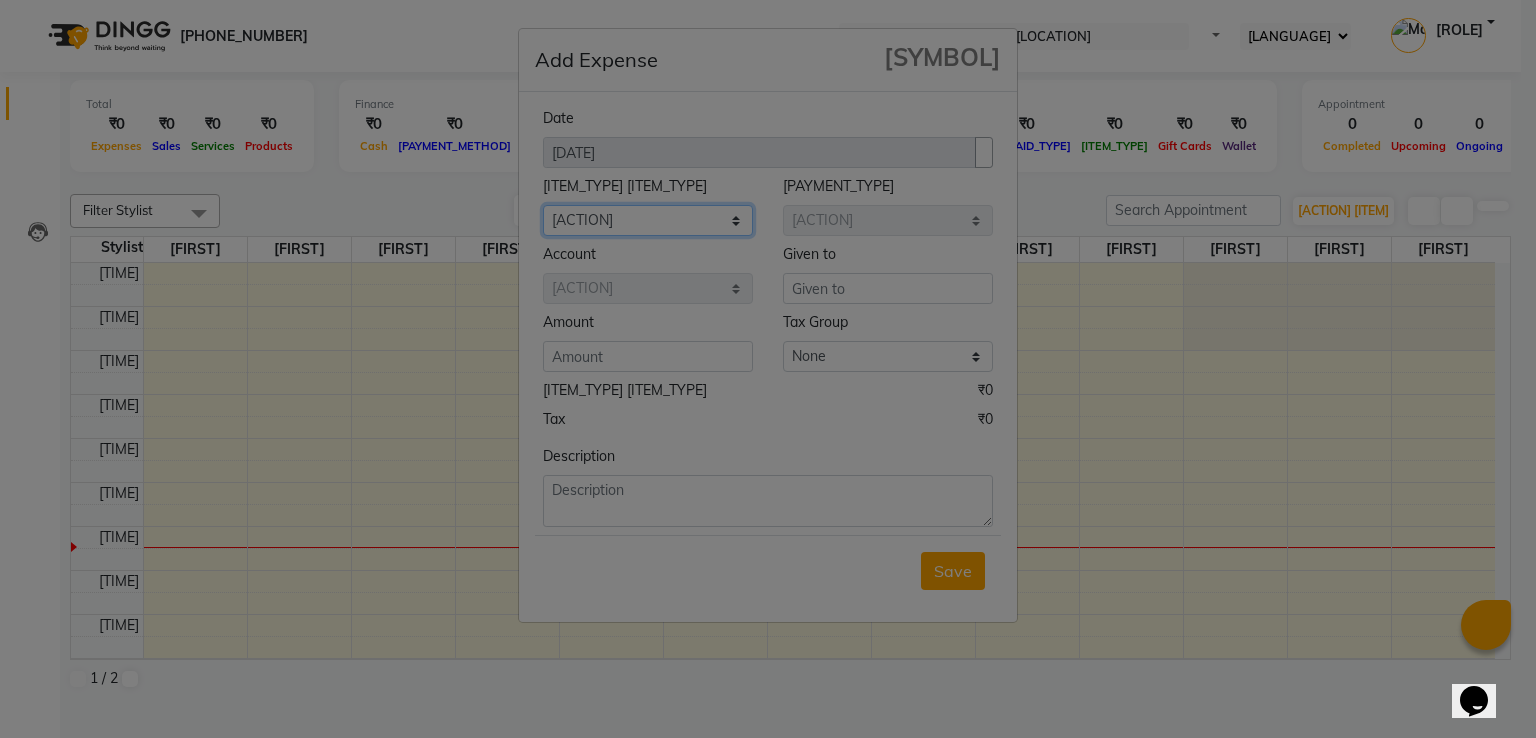 select on "[NUMBER]" 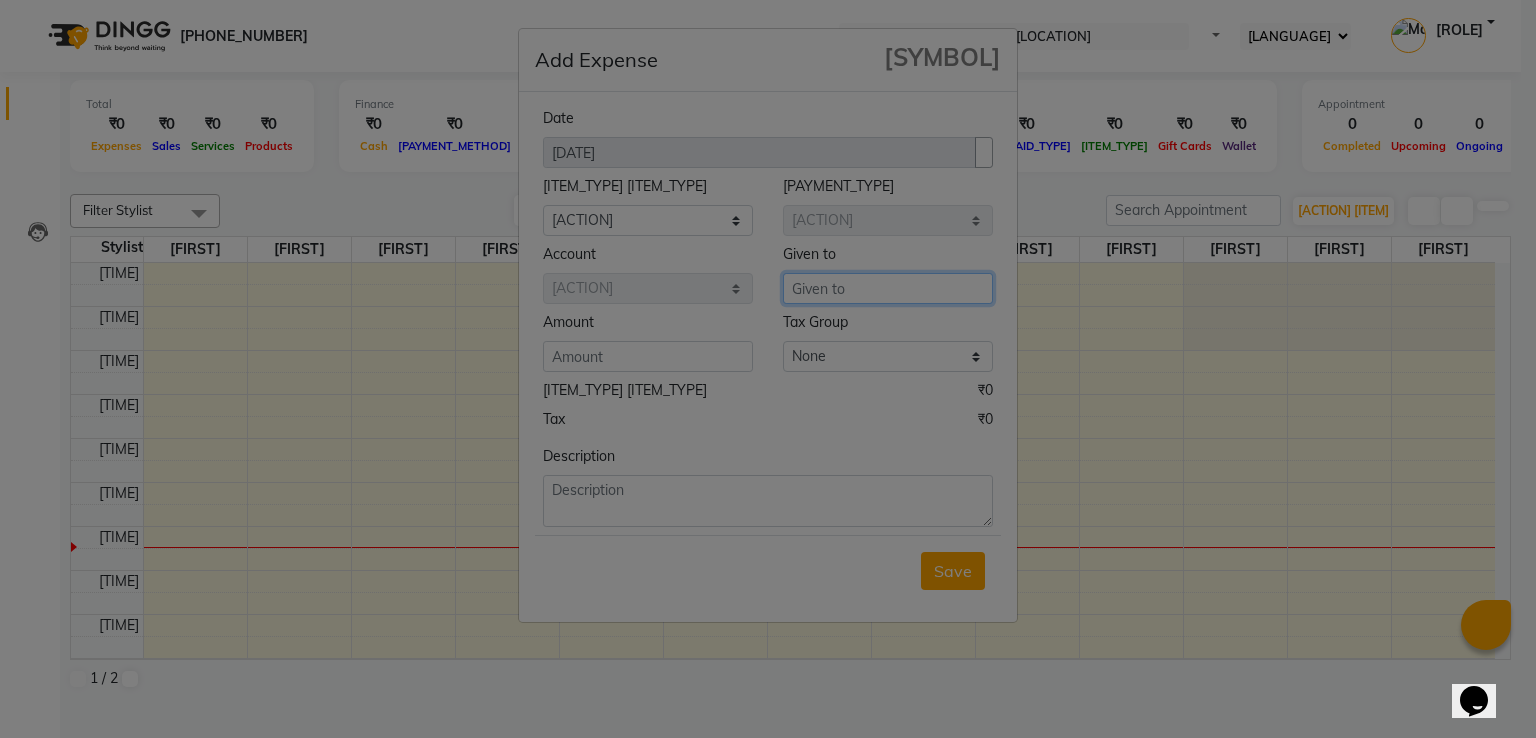click at bounding box center (888, 288) 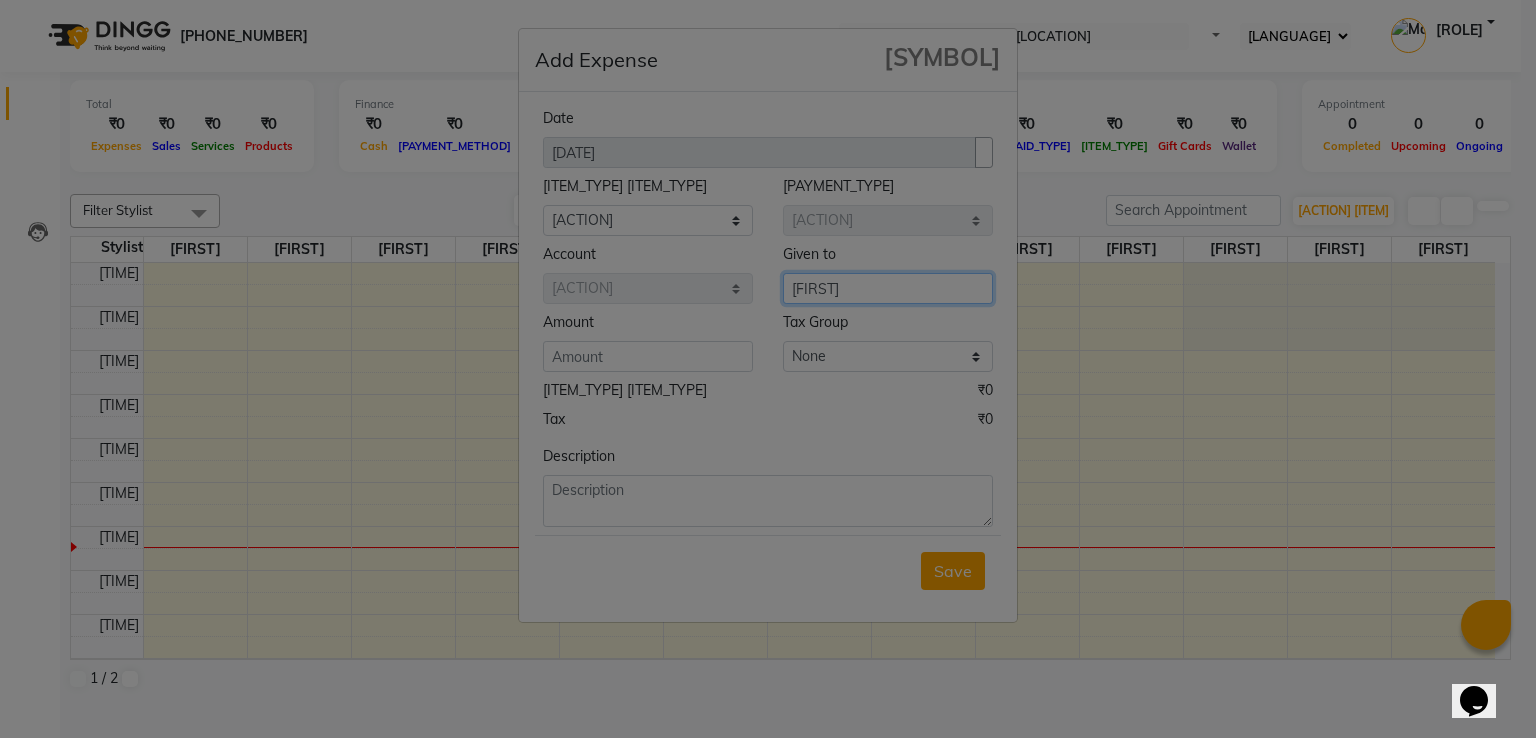 type on "[FIRST]" 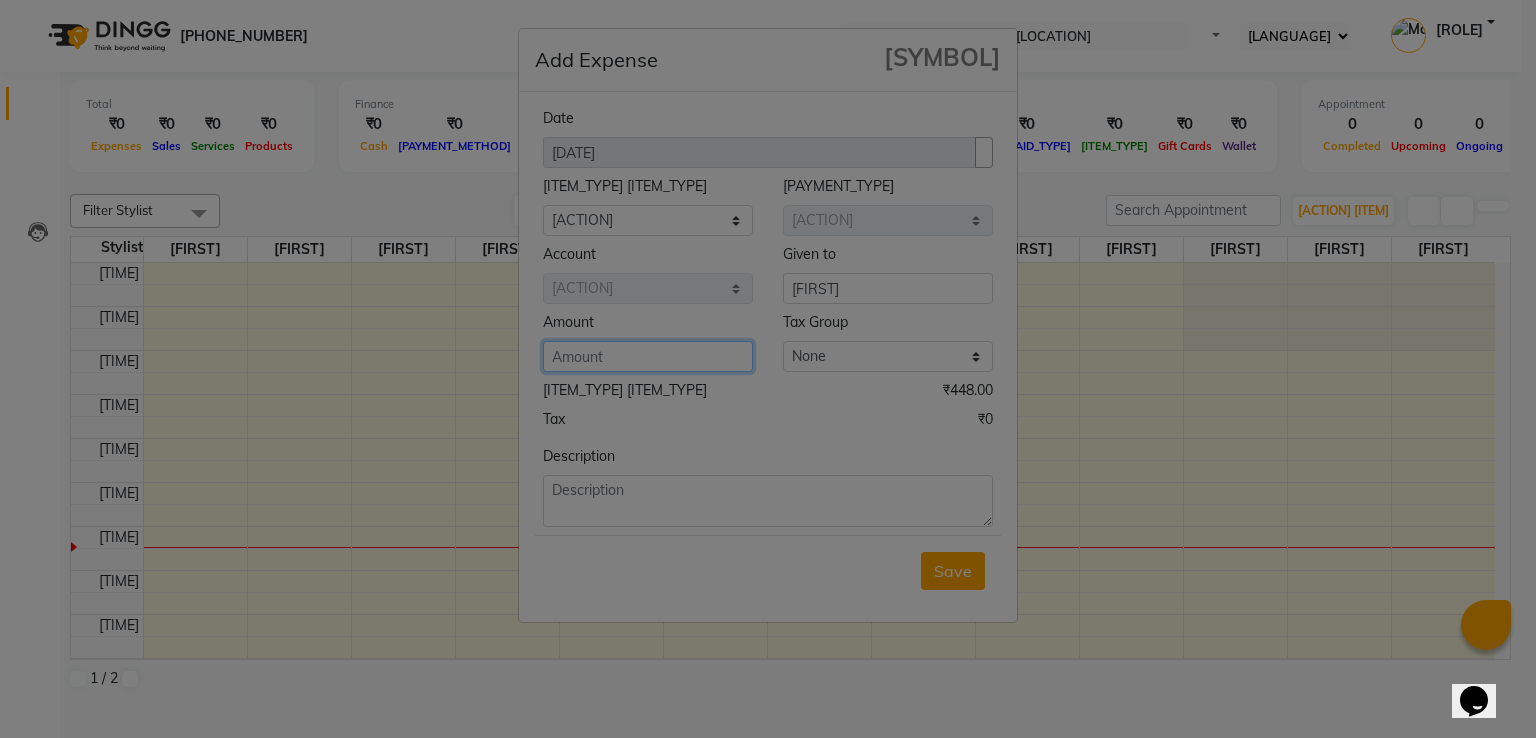 type on "[NUMBER]" 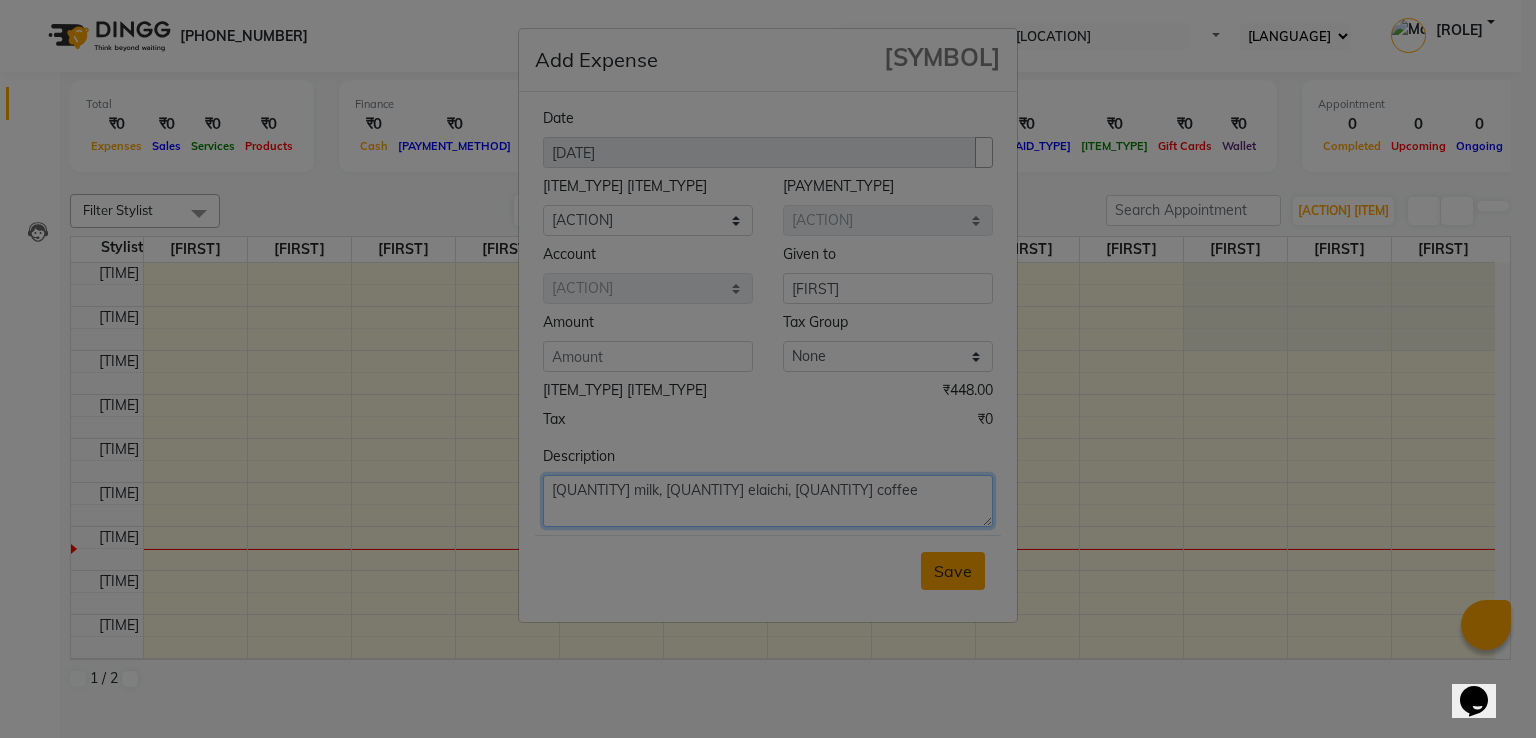 type on "[QUANTITY] milk, [QUANTITY] elaichi, [QUANTITY] coffee" 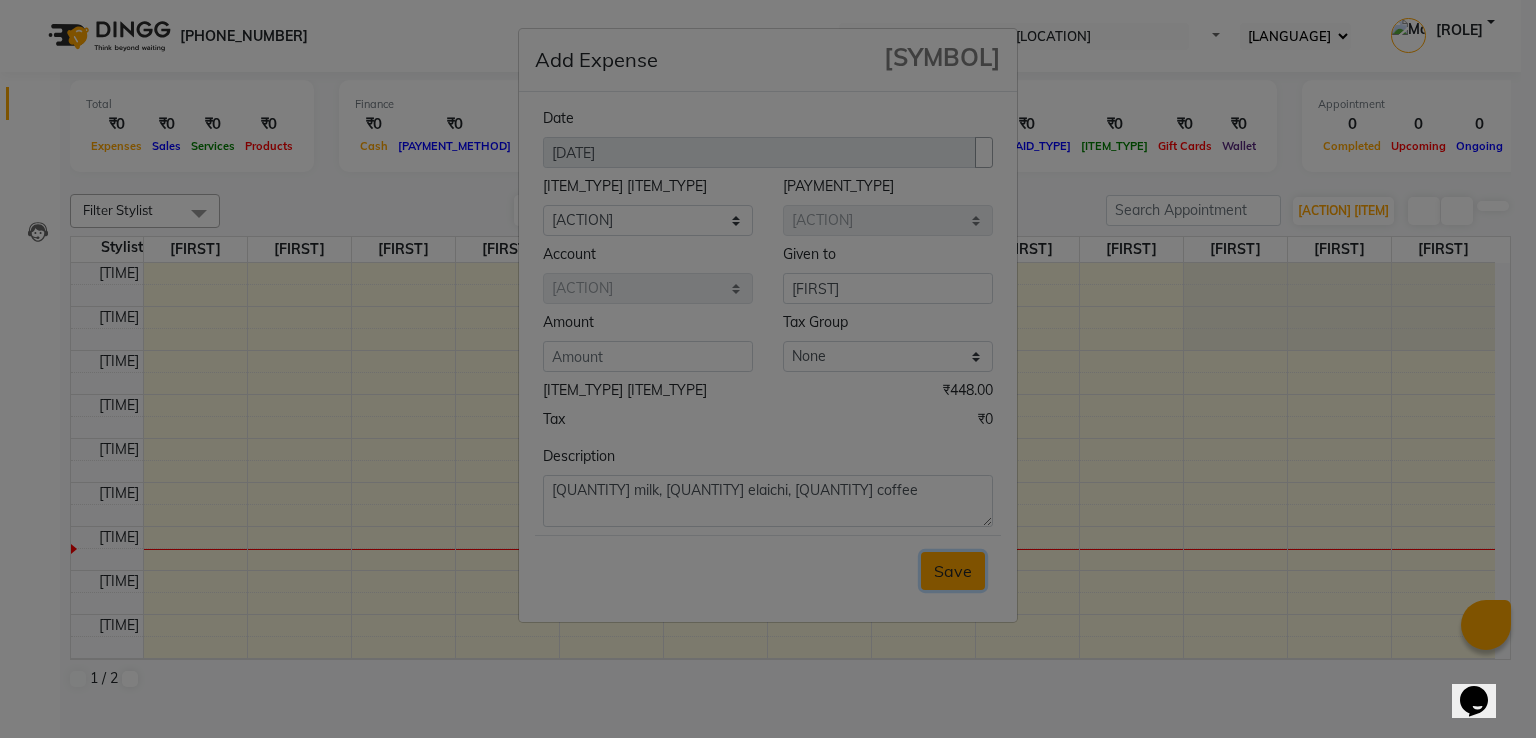 click on "Save" at bounding box center (953, 571) 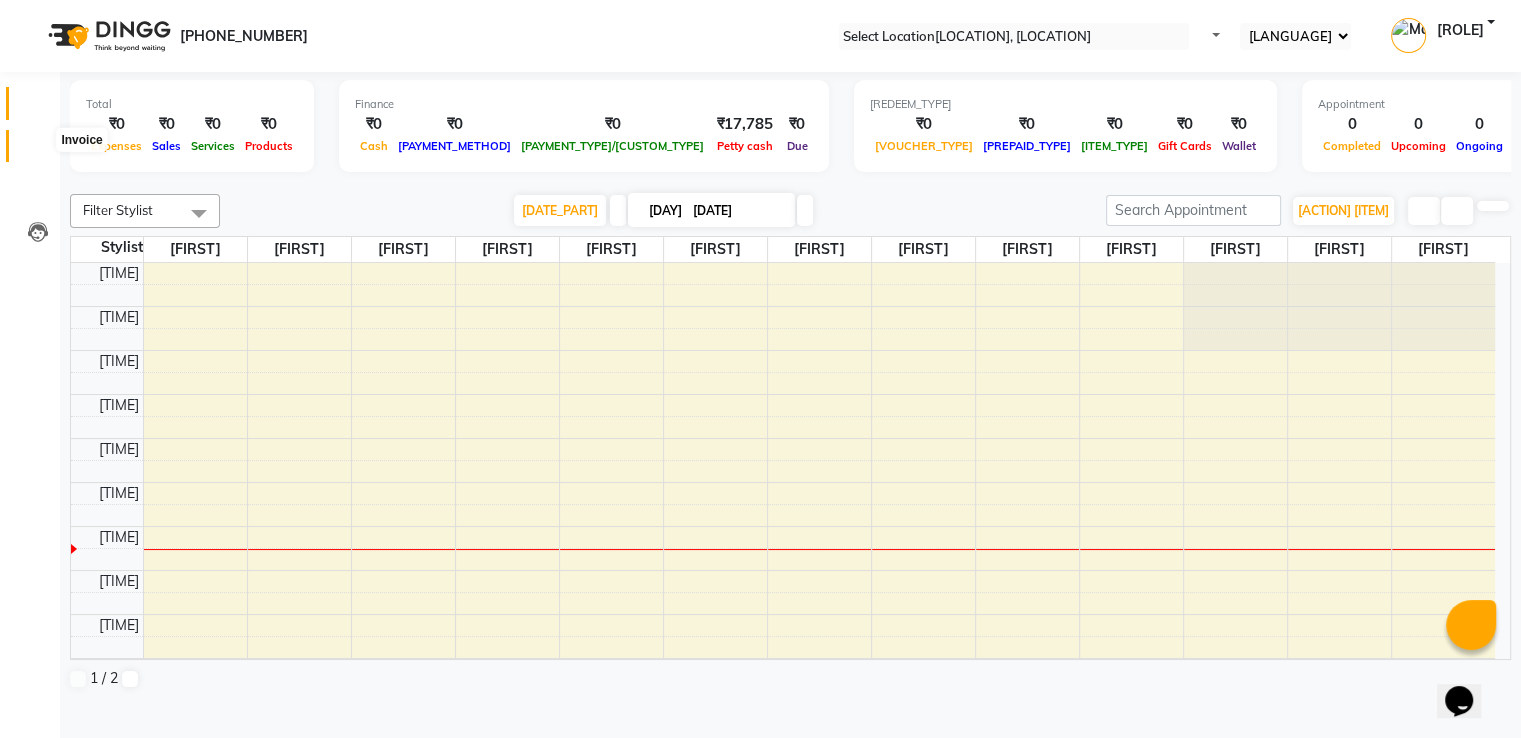 click at bounding box center (38, 151) 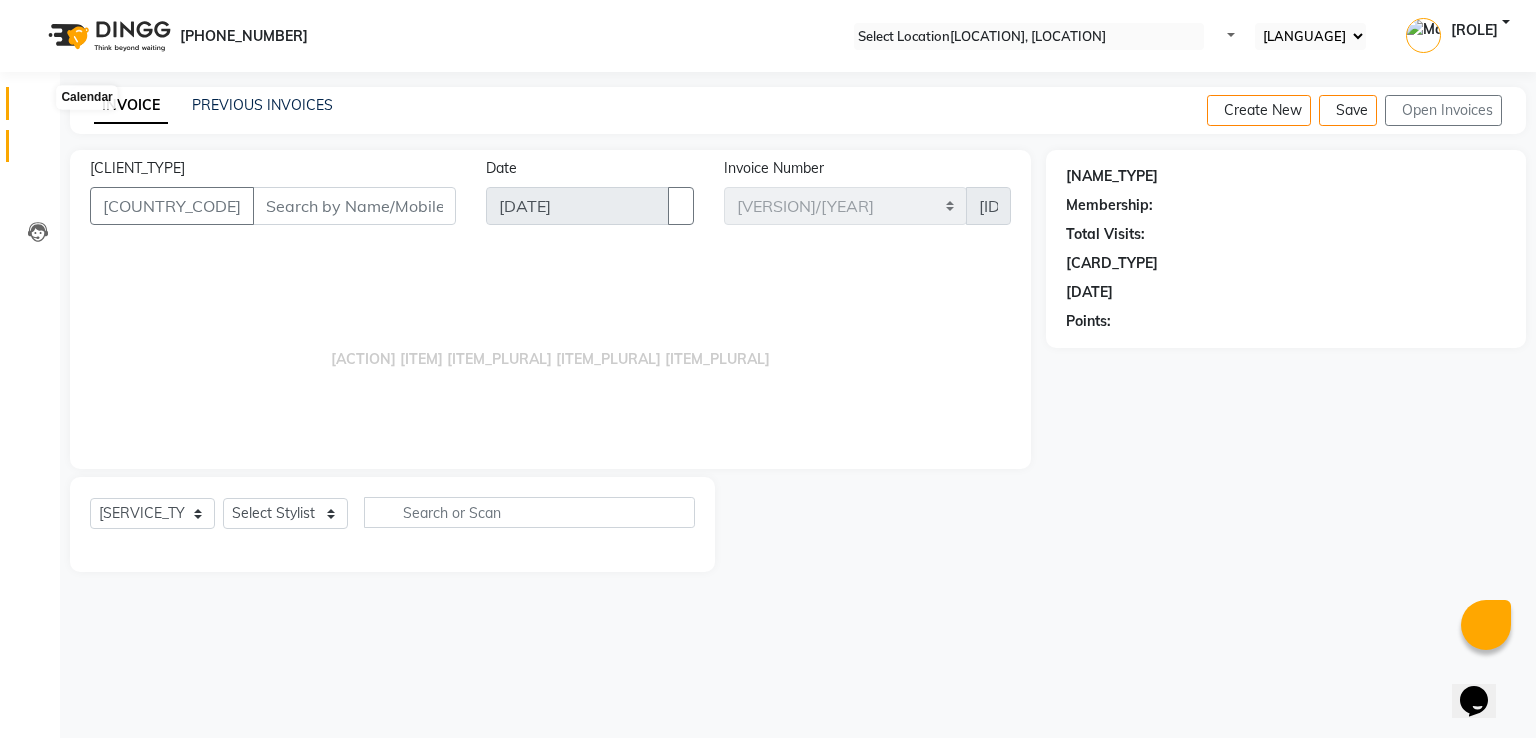 click at bounding box center (38, 108) 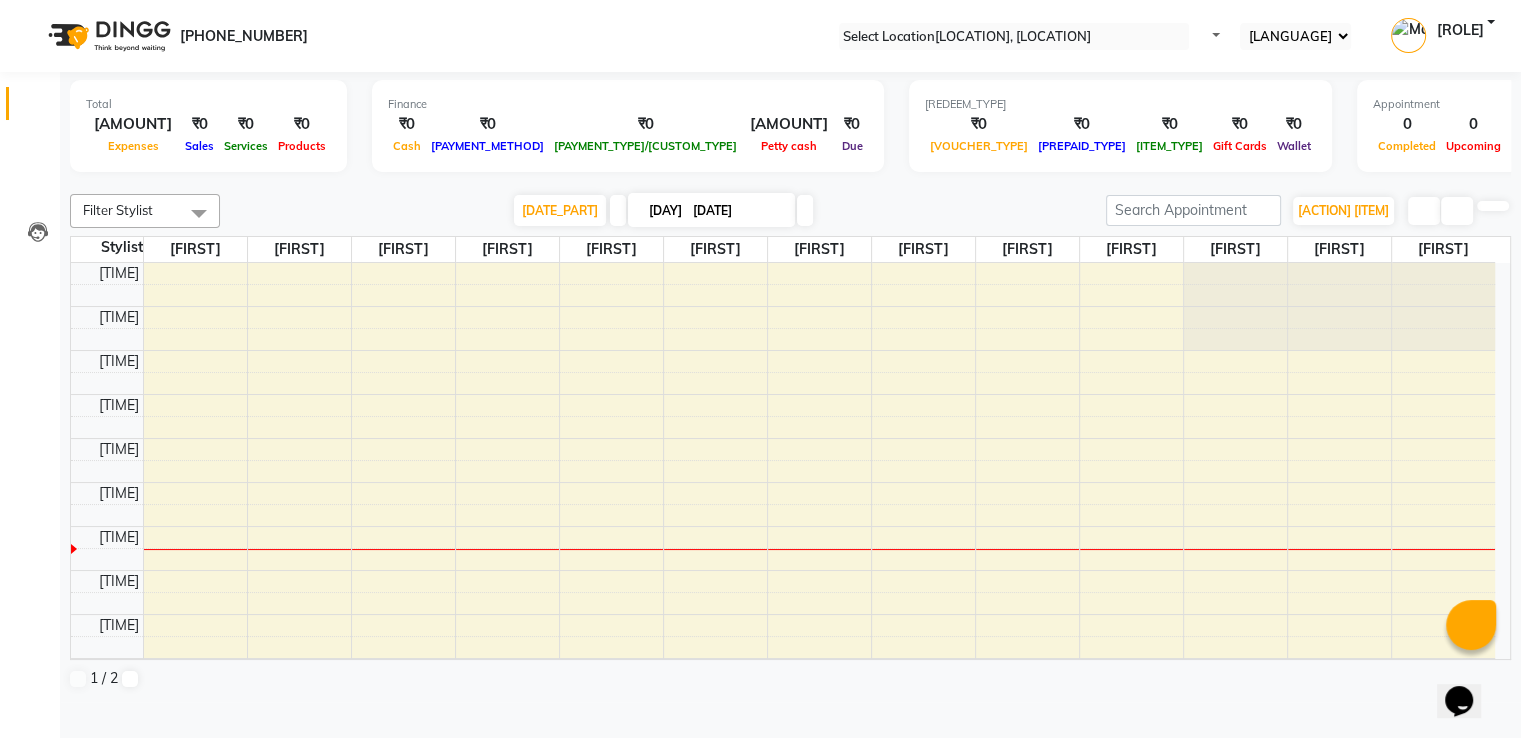 scroll, scrollTop: 0, scrollLeft: 0, axis: both 